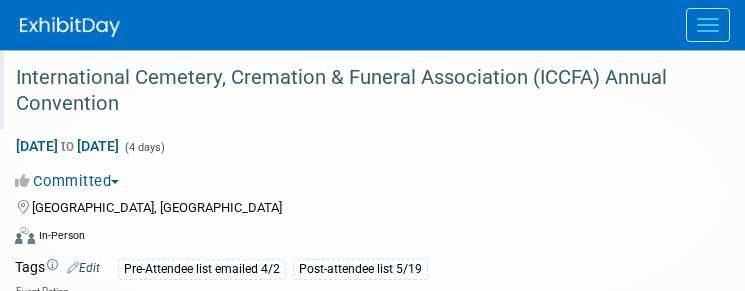 scroll, scrollTop: 0, scrollLeft: 0, axis: both 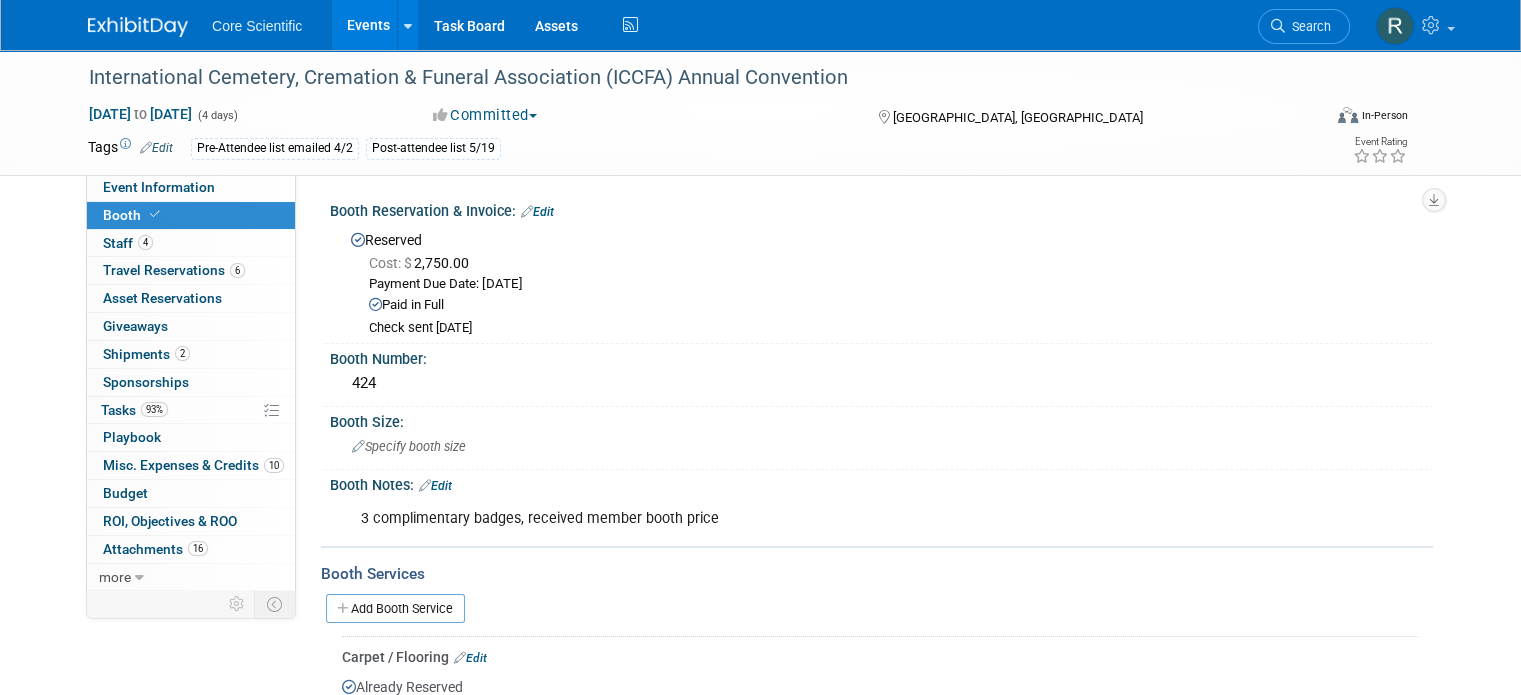 click at bounding box center (138, 27) 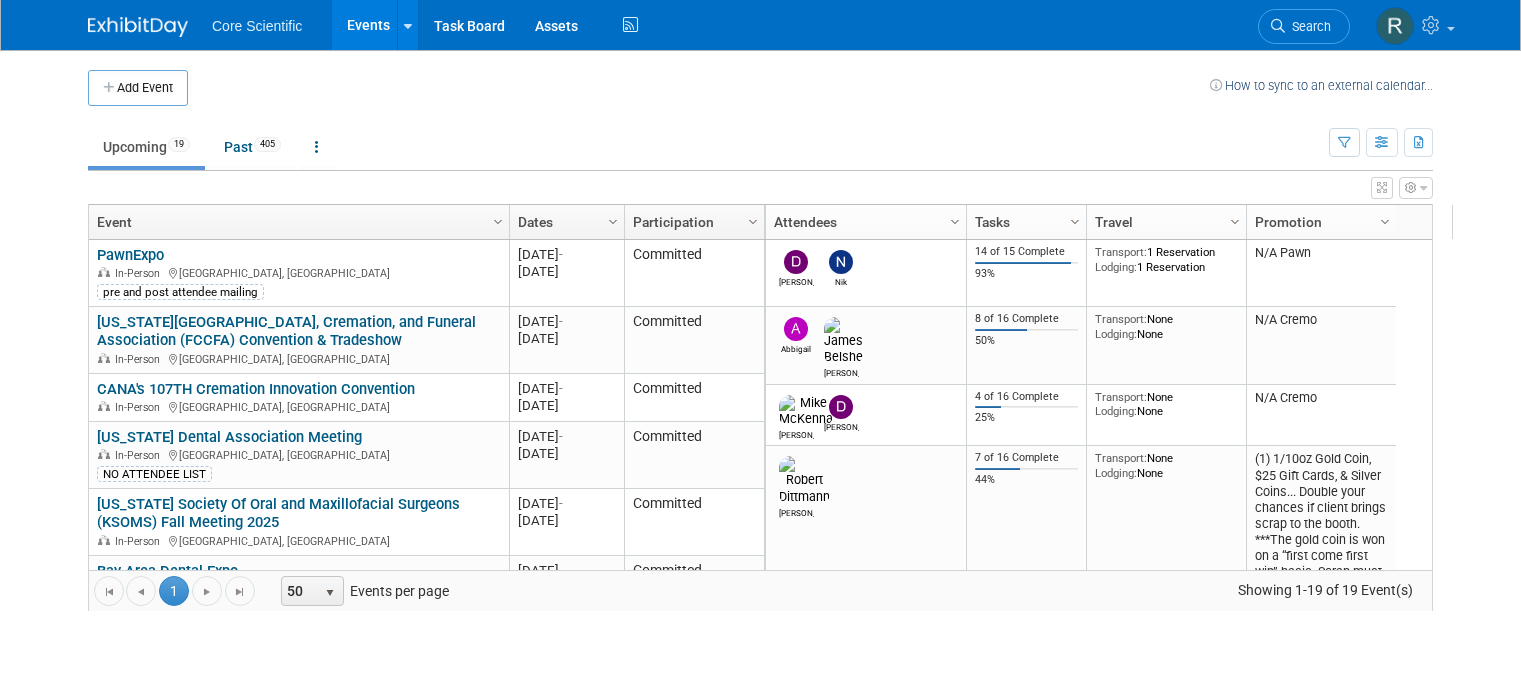 scroll, scrollTop: 0, scrollLeft: 0, axis: both 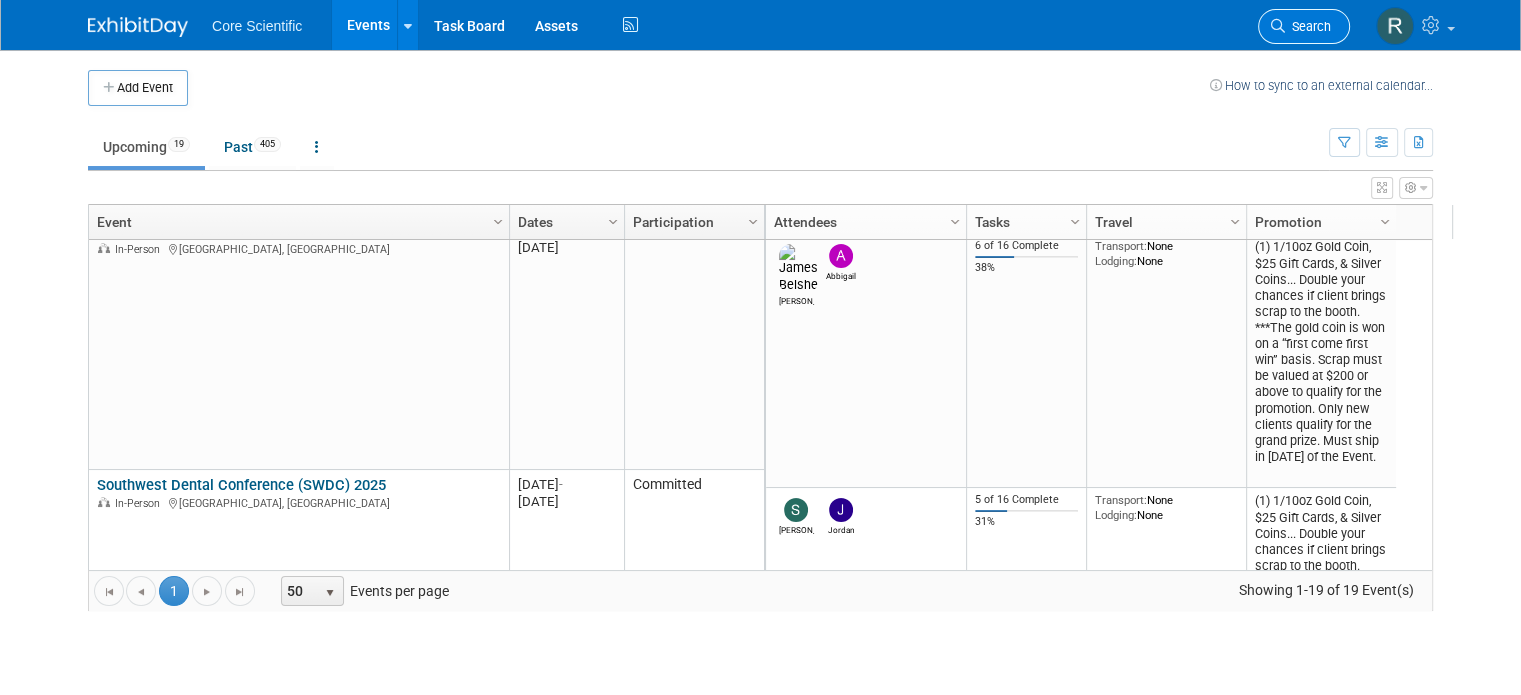 click on "Search" at bounding box center [1308, 26] 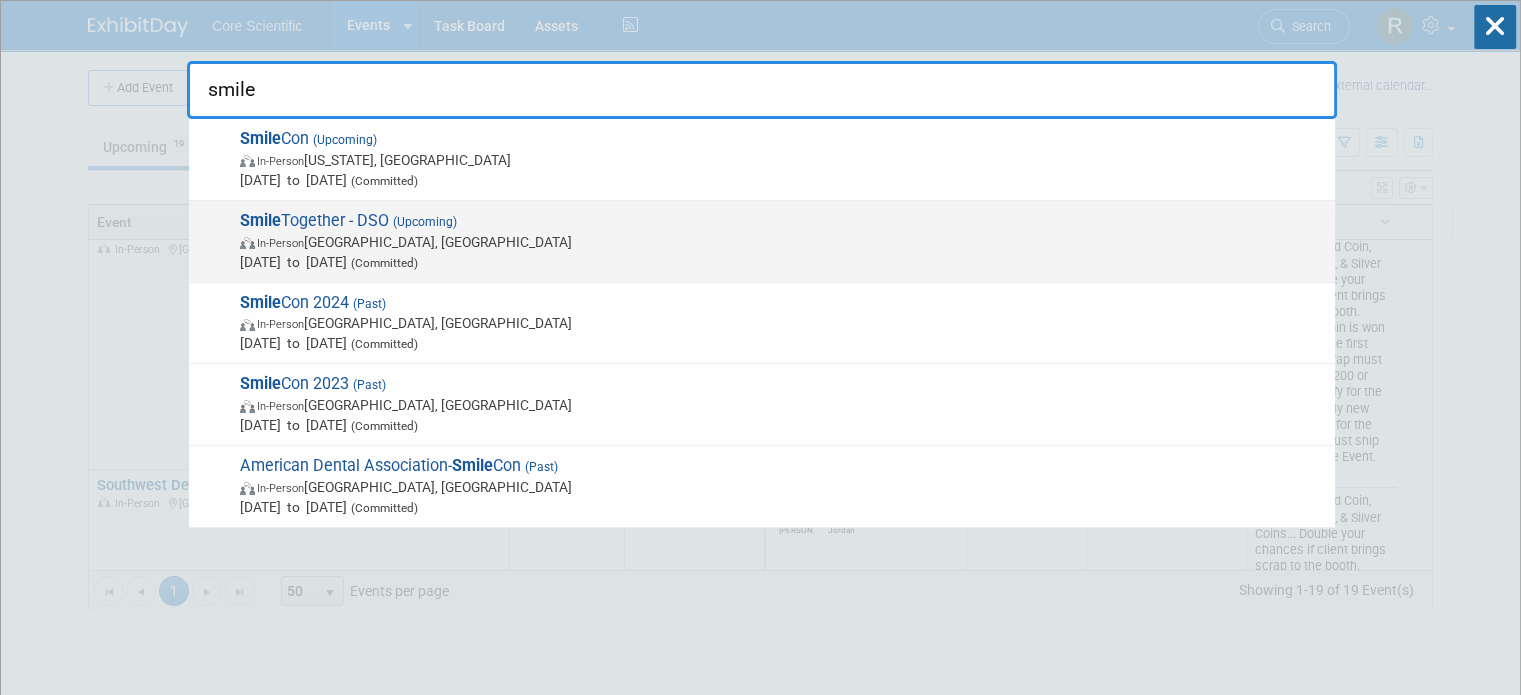 type on "smile" 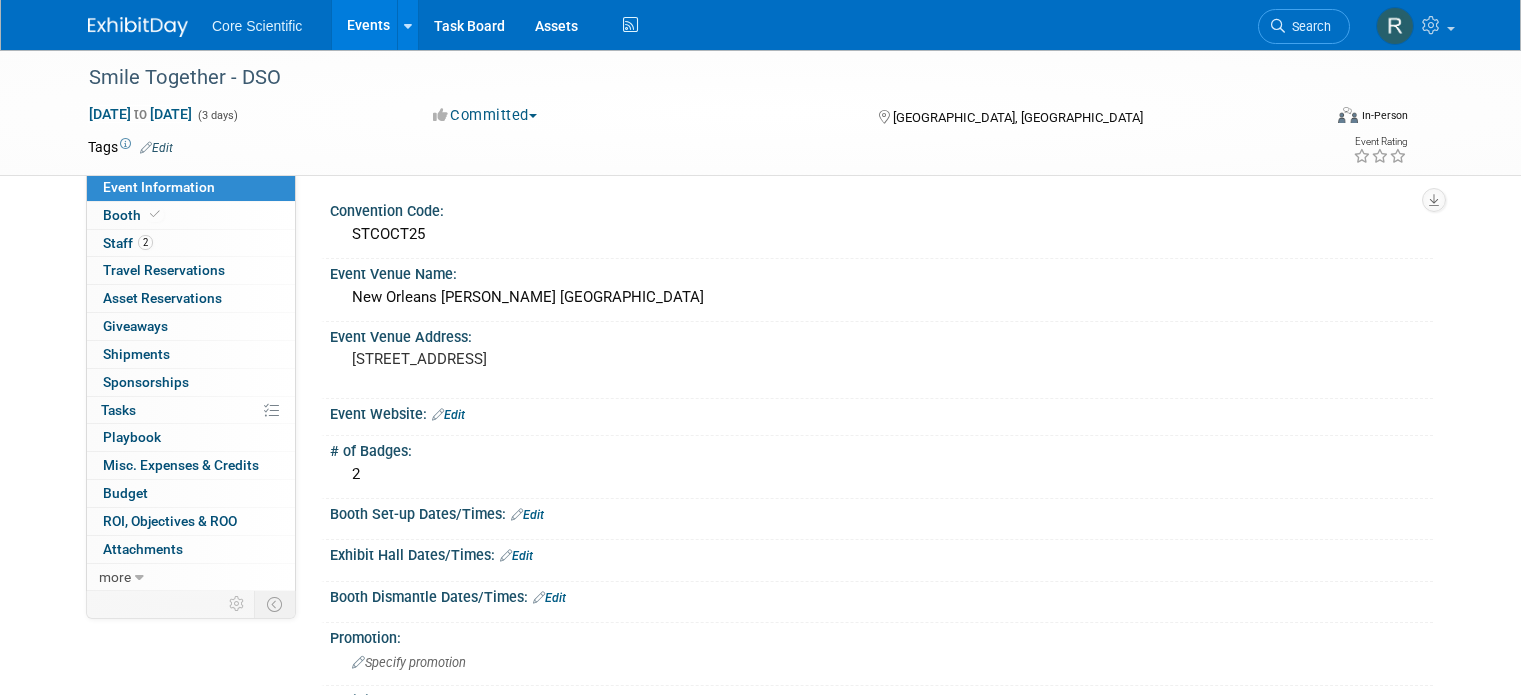 scroll, scrollTop: 0, scrollLeft: 0, axis: both 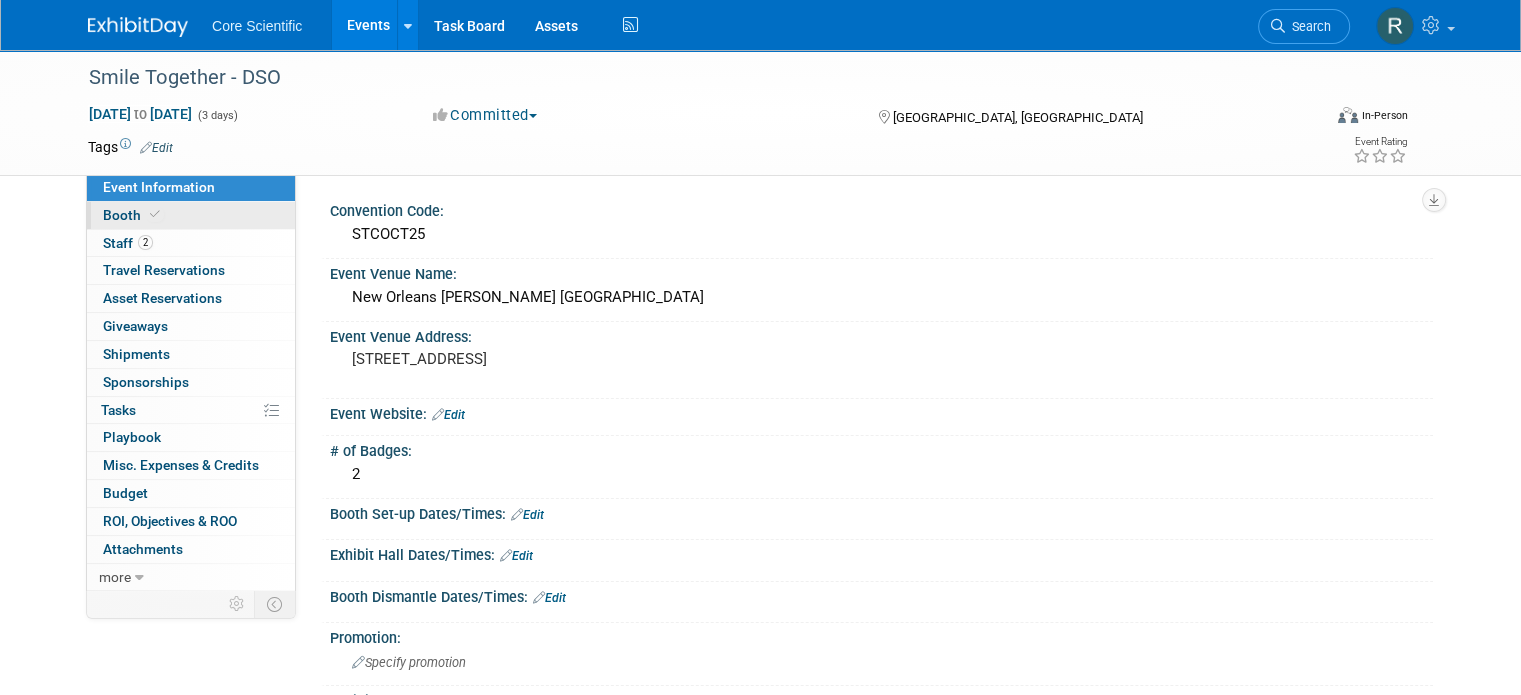 click on "Booth" at bounding box center (191, 215) 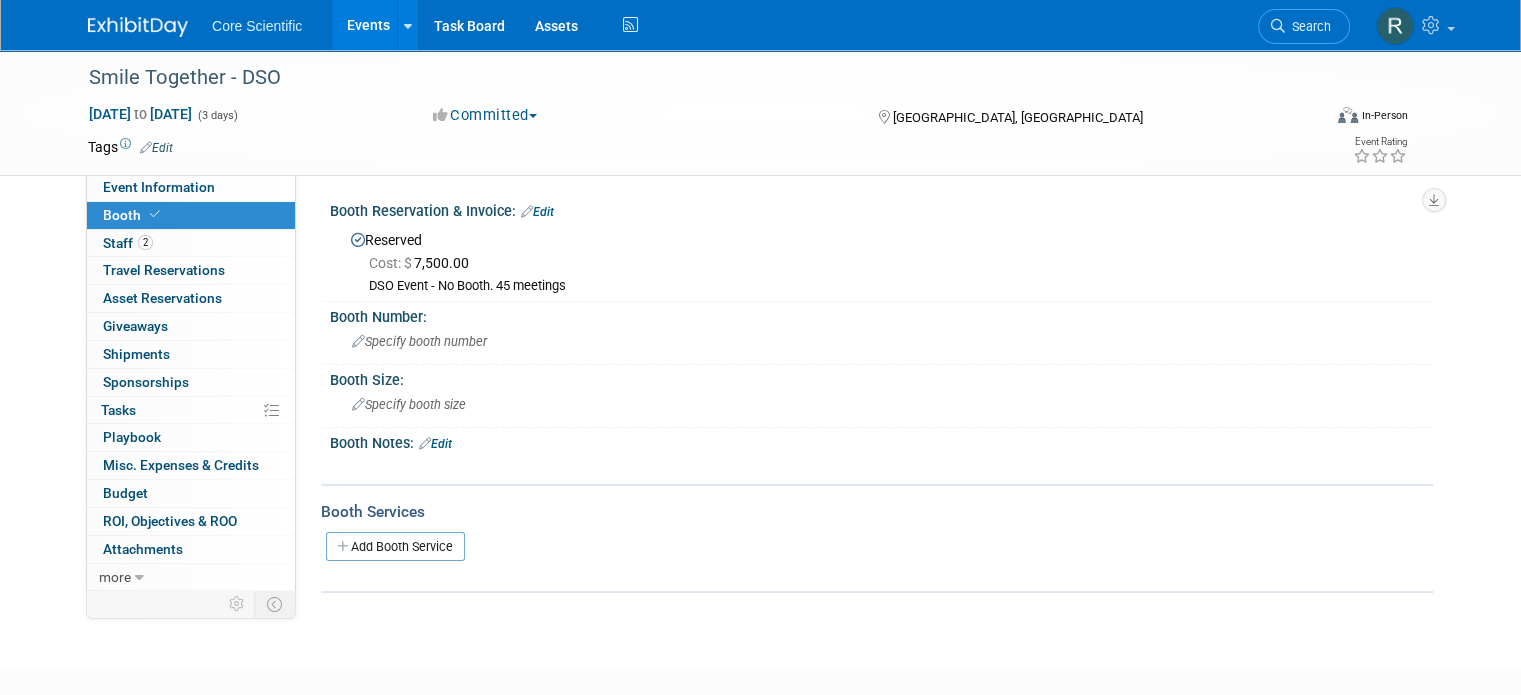drag, startPoint x: 450, startPoint y: 241, endPoint x: 342, endPoint y: 241, distance: 108 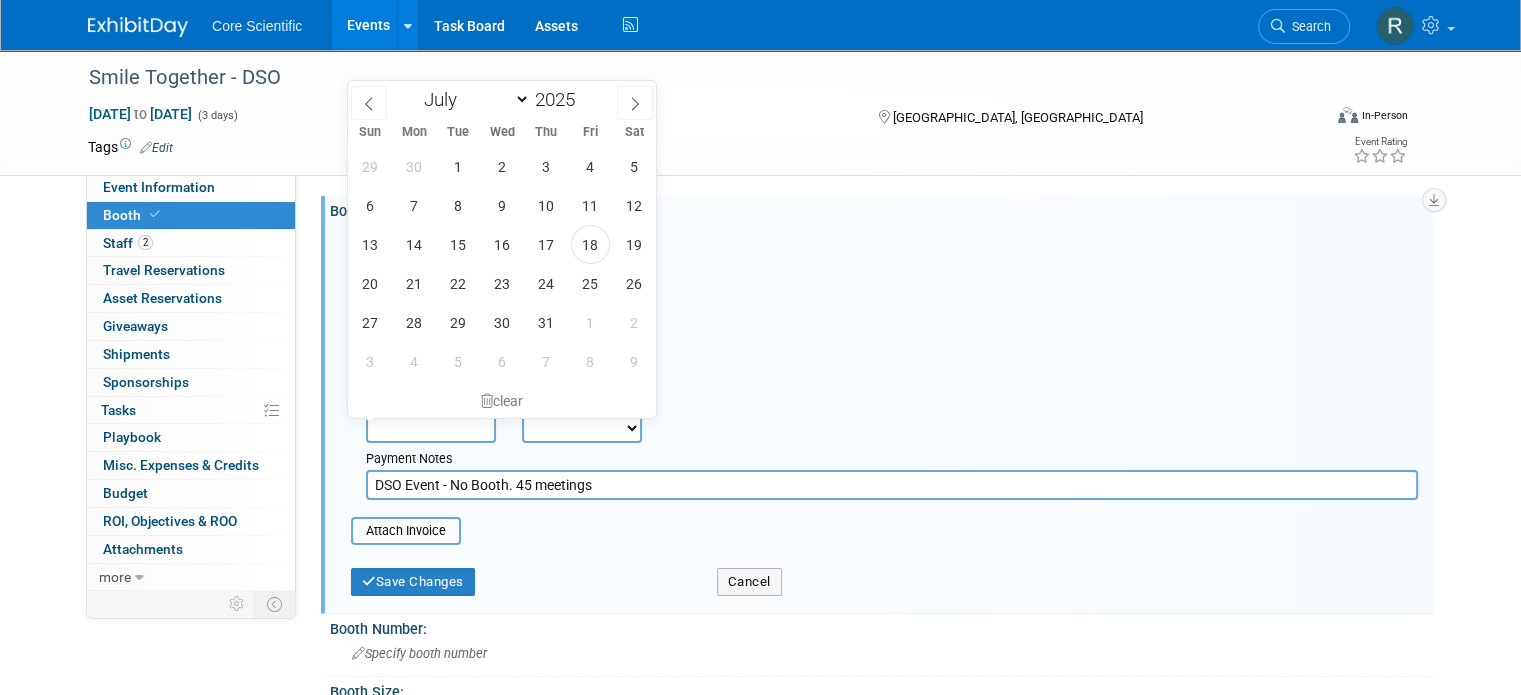 click at bounding box center (431, 428) 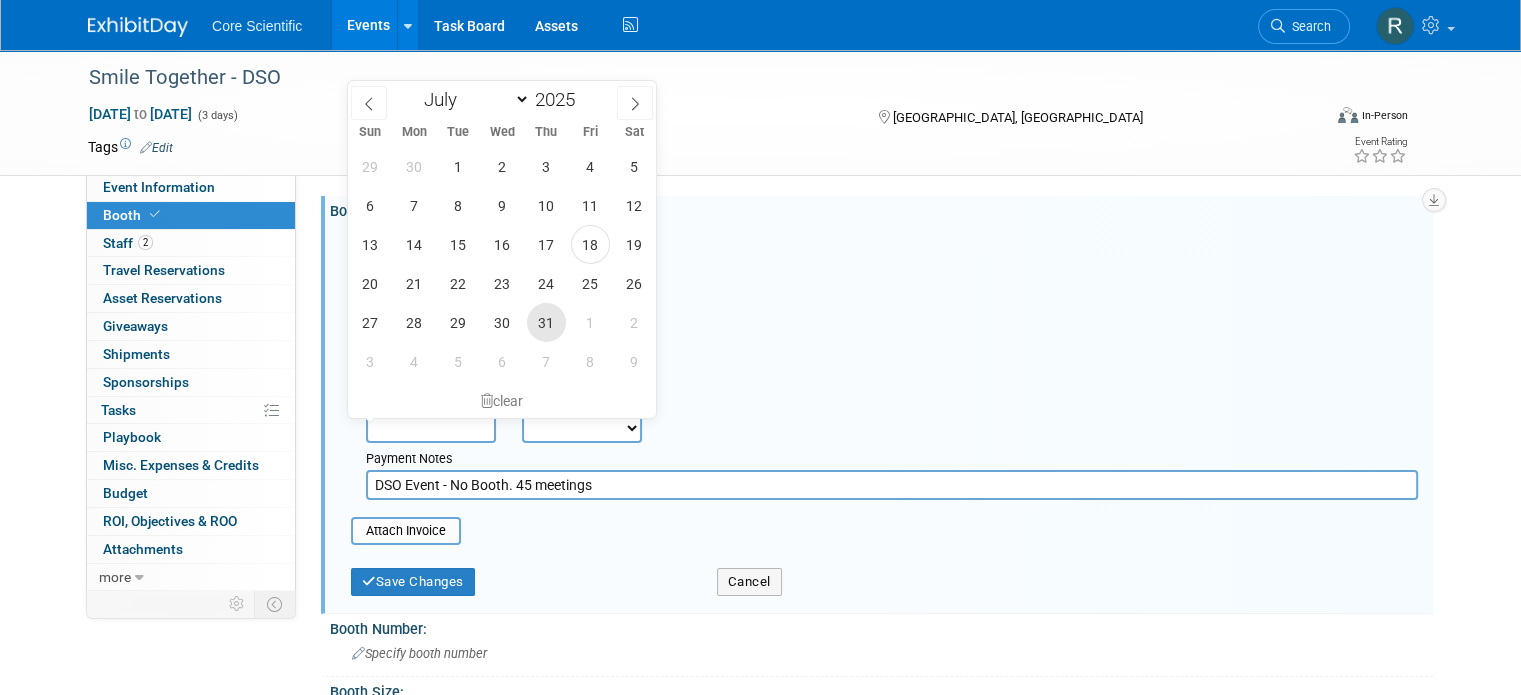 click on "31" at bounding box center [546, 322] 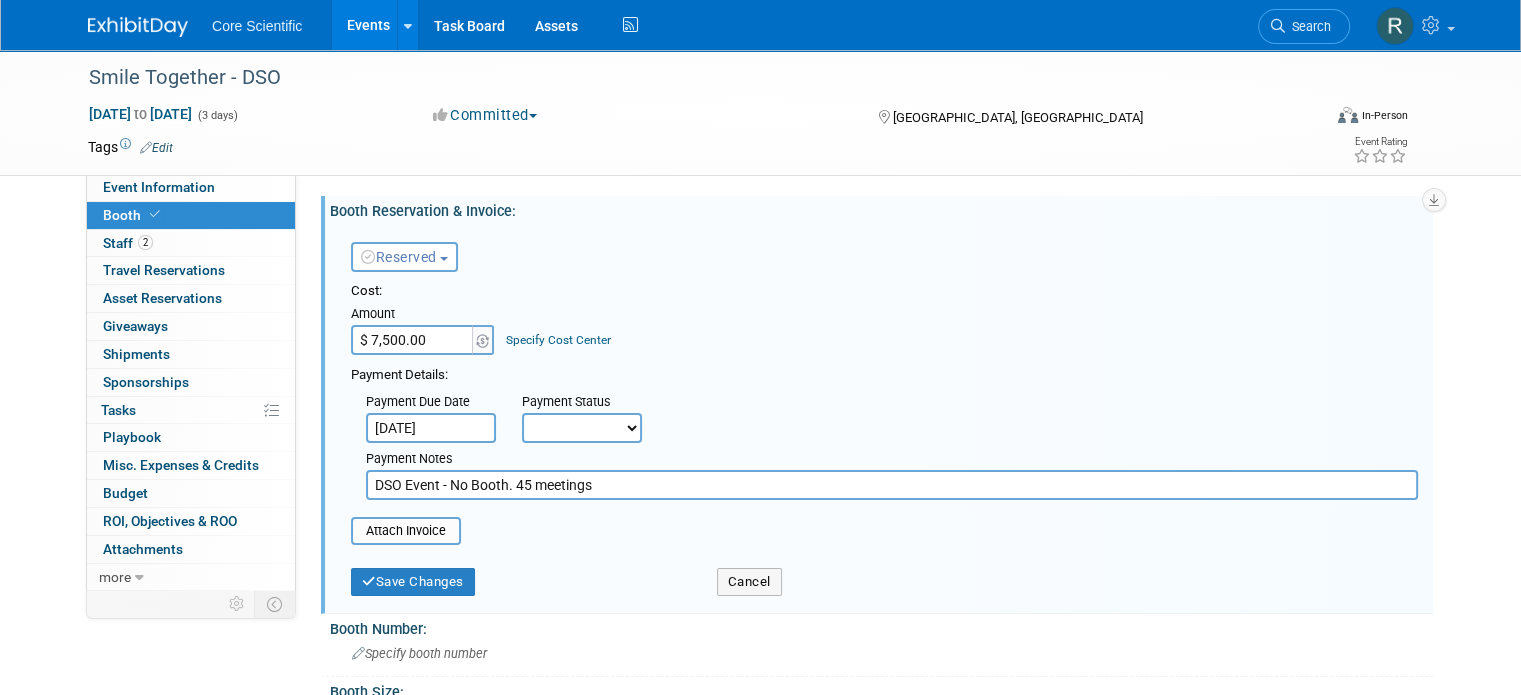 click on "Not Paid Yet
Partially Paid
Paid in Full" at bounding box center [582, 428] 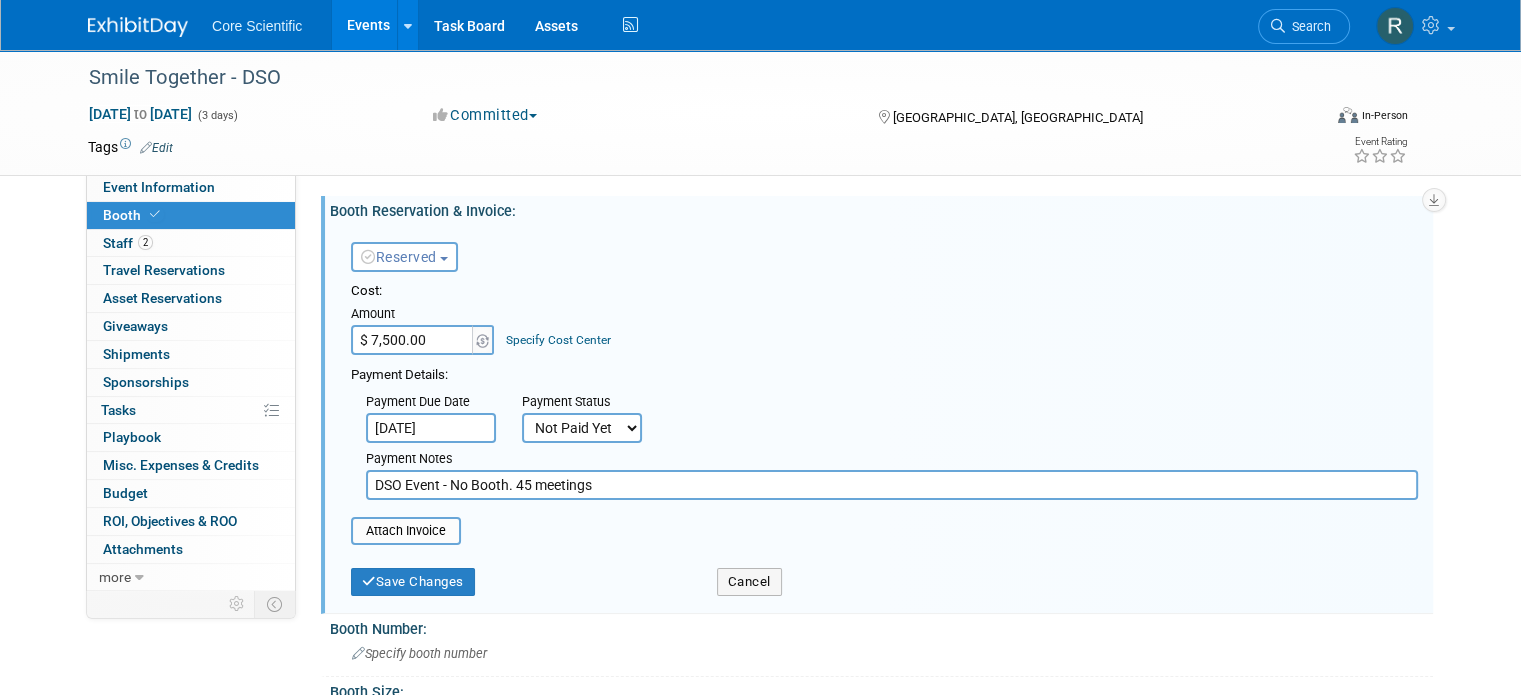 click on "Not Paid Yet
Partially Paid
Paid in Full" at bounding box center [582, 428] 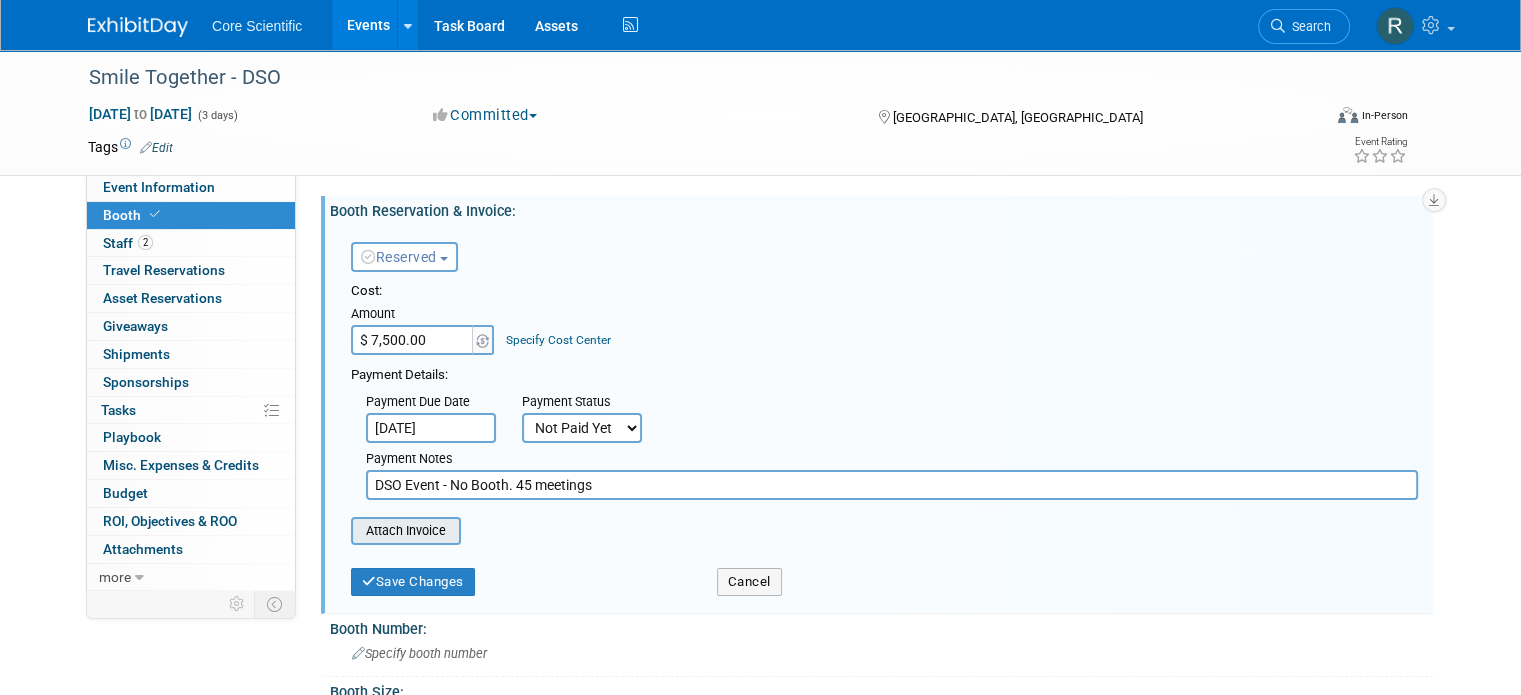 click at bounding box center [340, 531] 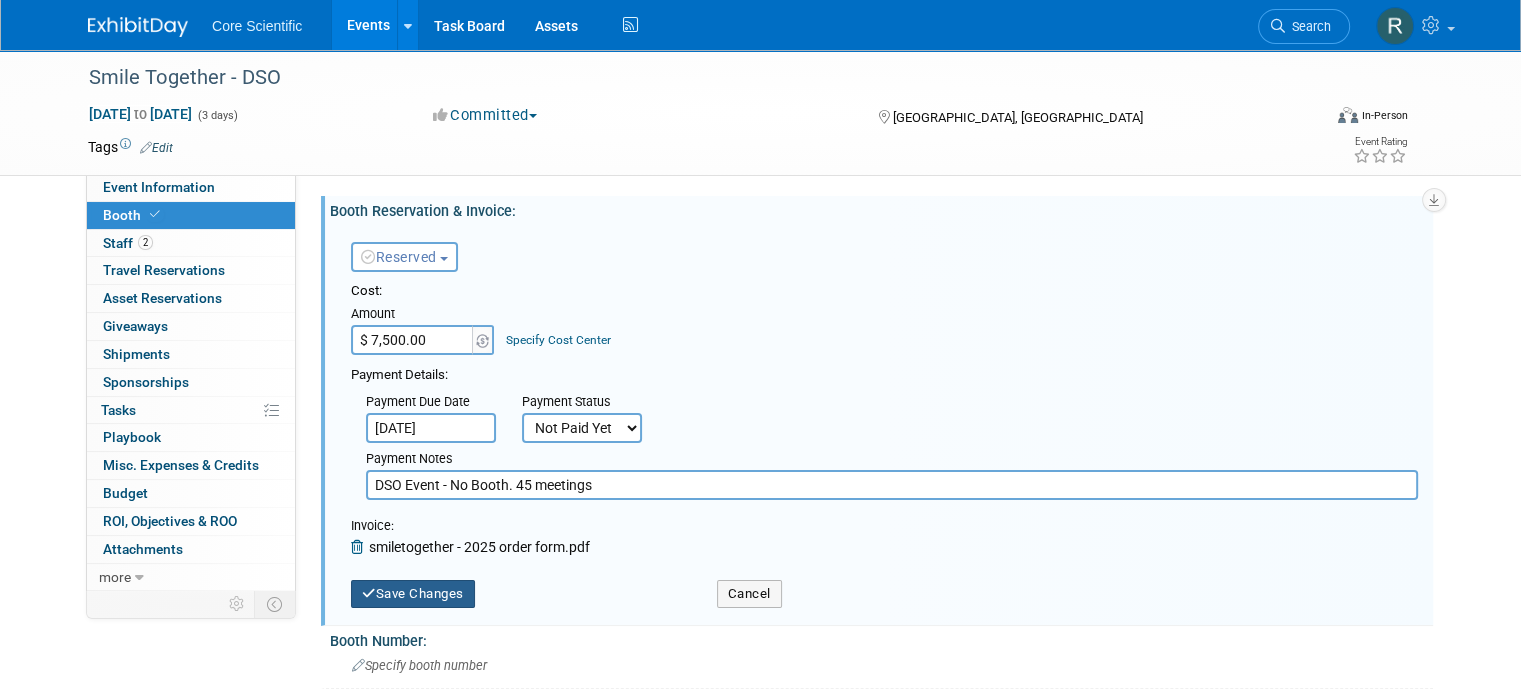 click on "Save Changes" at bounding box center (413, 594) 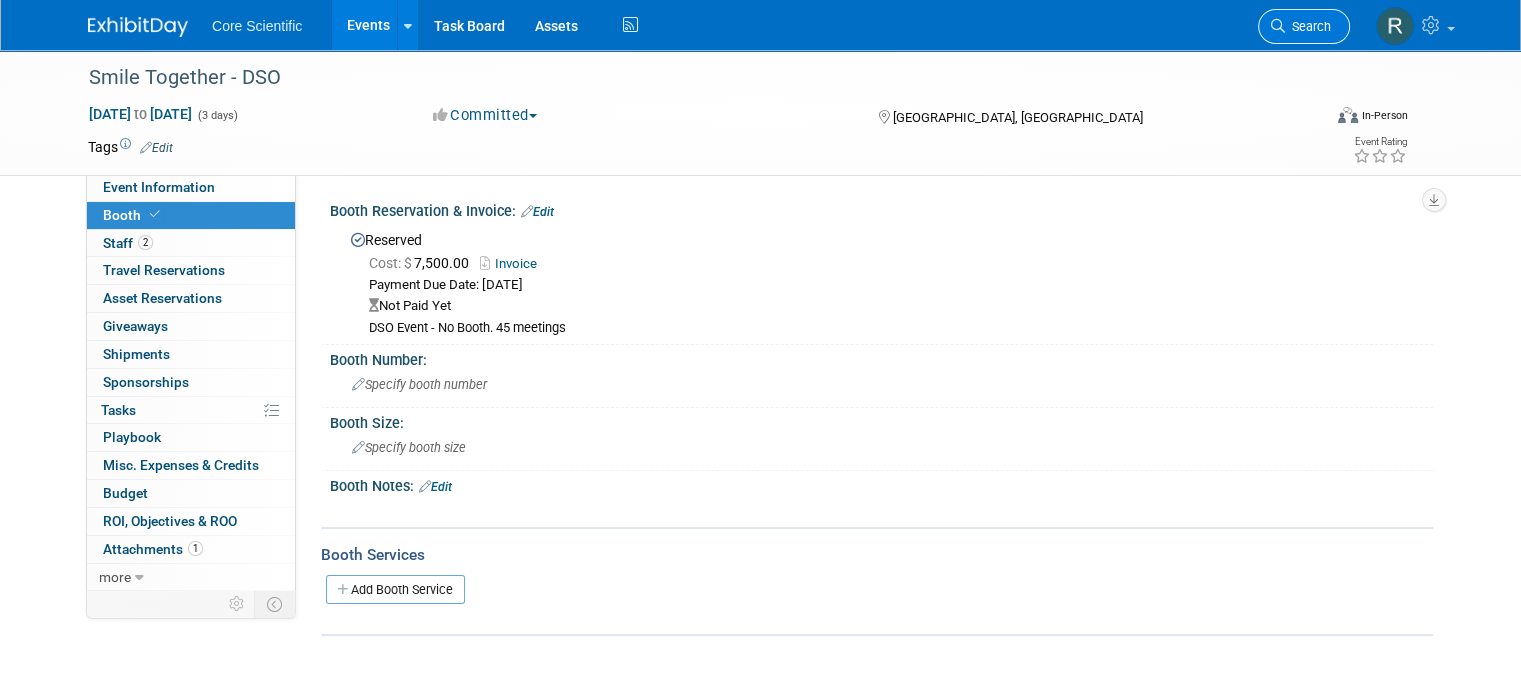click on "Search" at bounding box center [1308, 26] 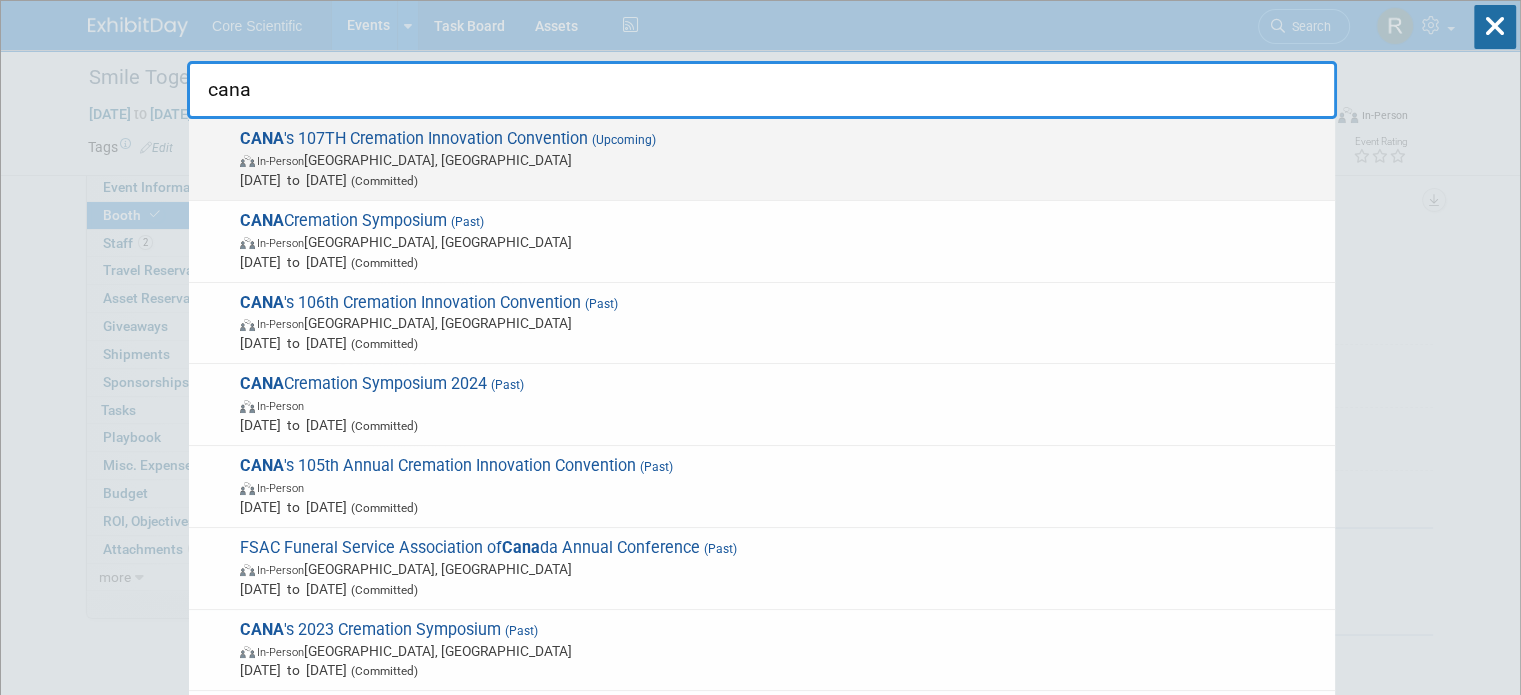 type on "cana" 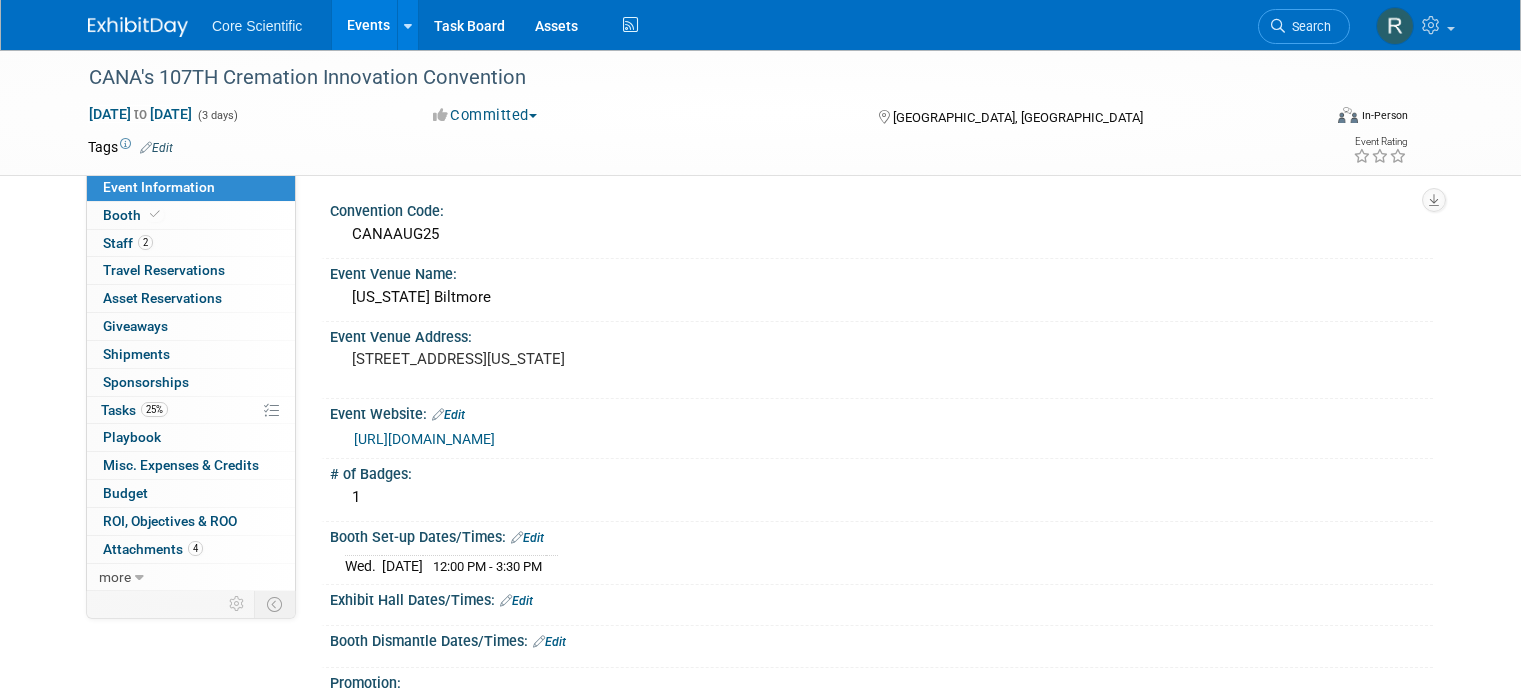 scroll, scrollTop: 0, scrollLeft: 0, axis: both 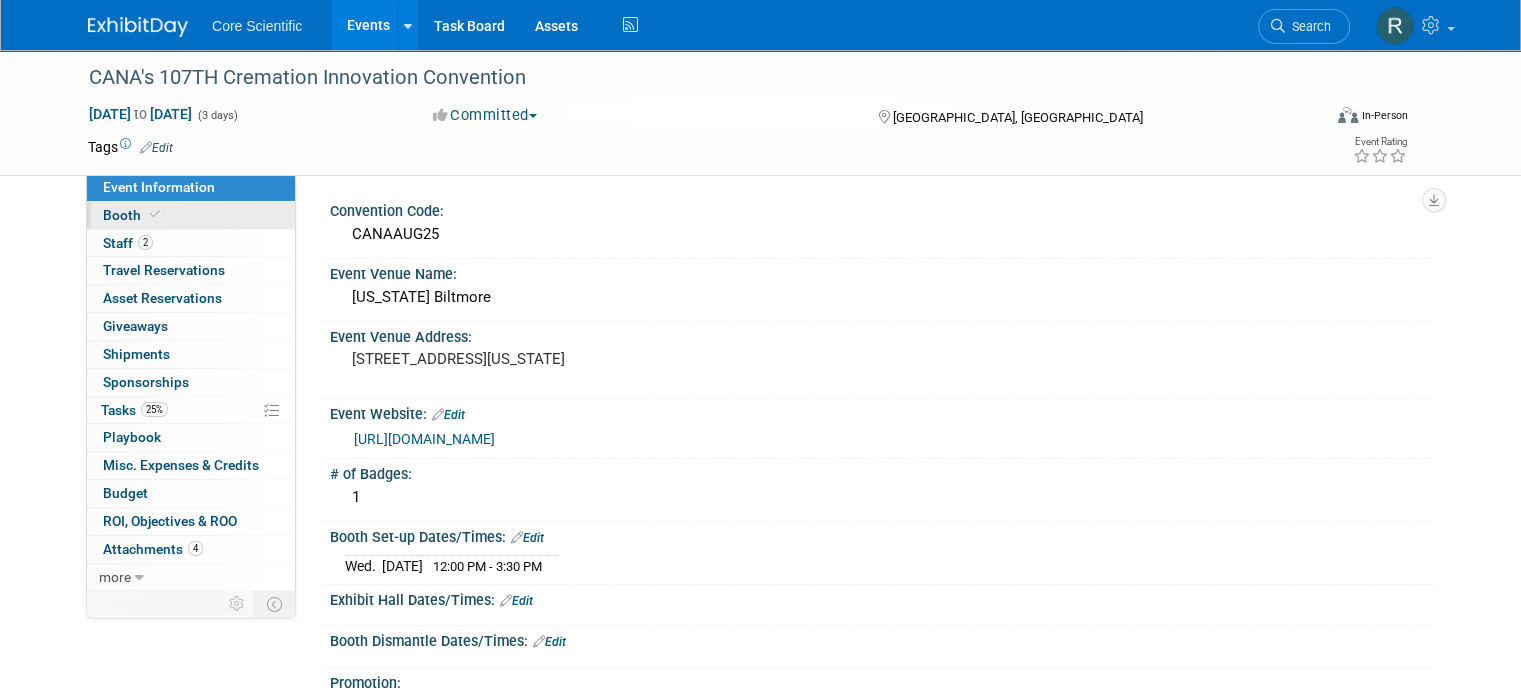 click on "Booth" at bounding box center [191, 215] 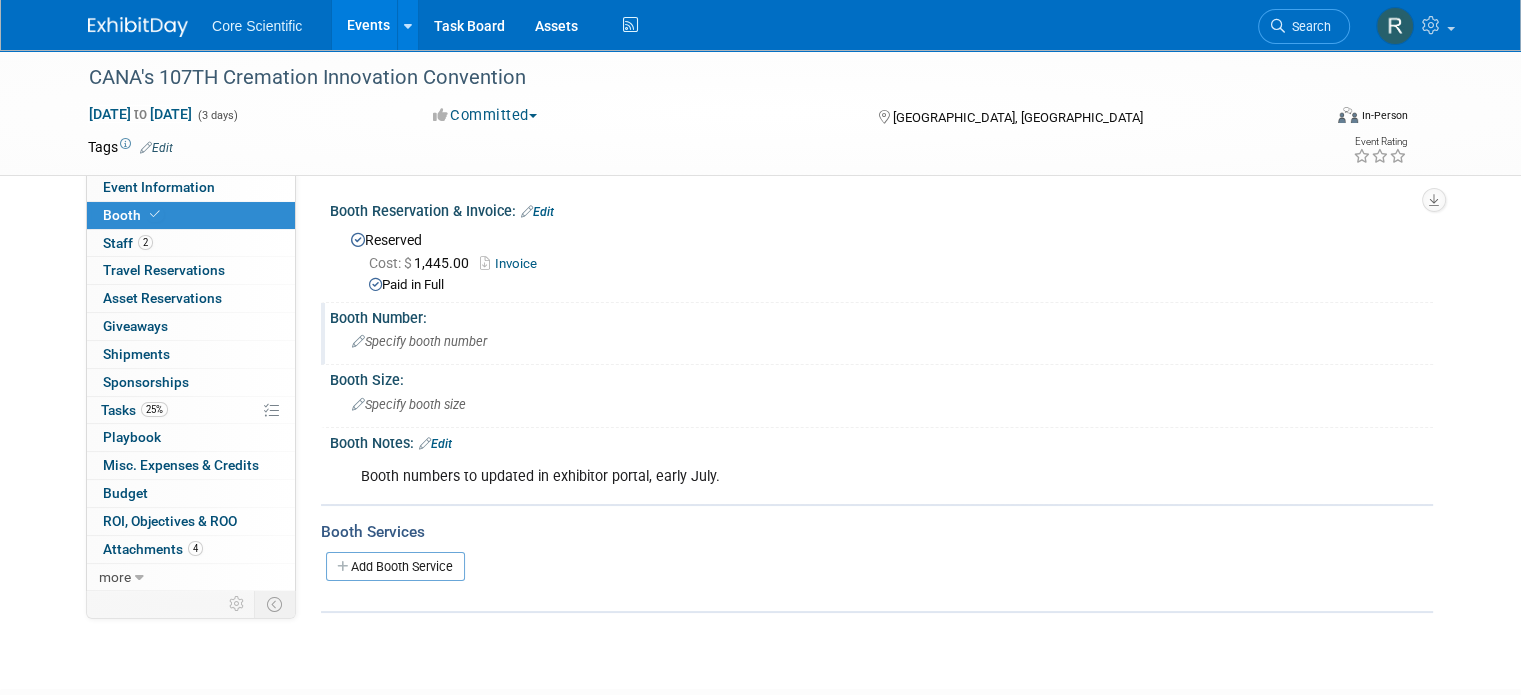 click on "Specify booth number" at bounding box center [419, 341] 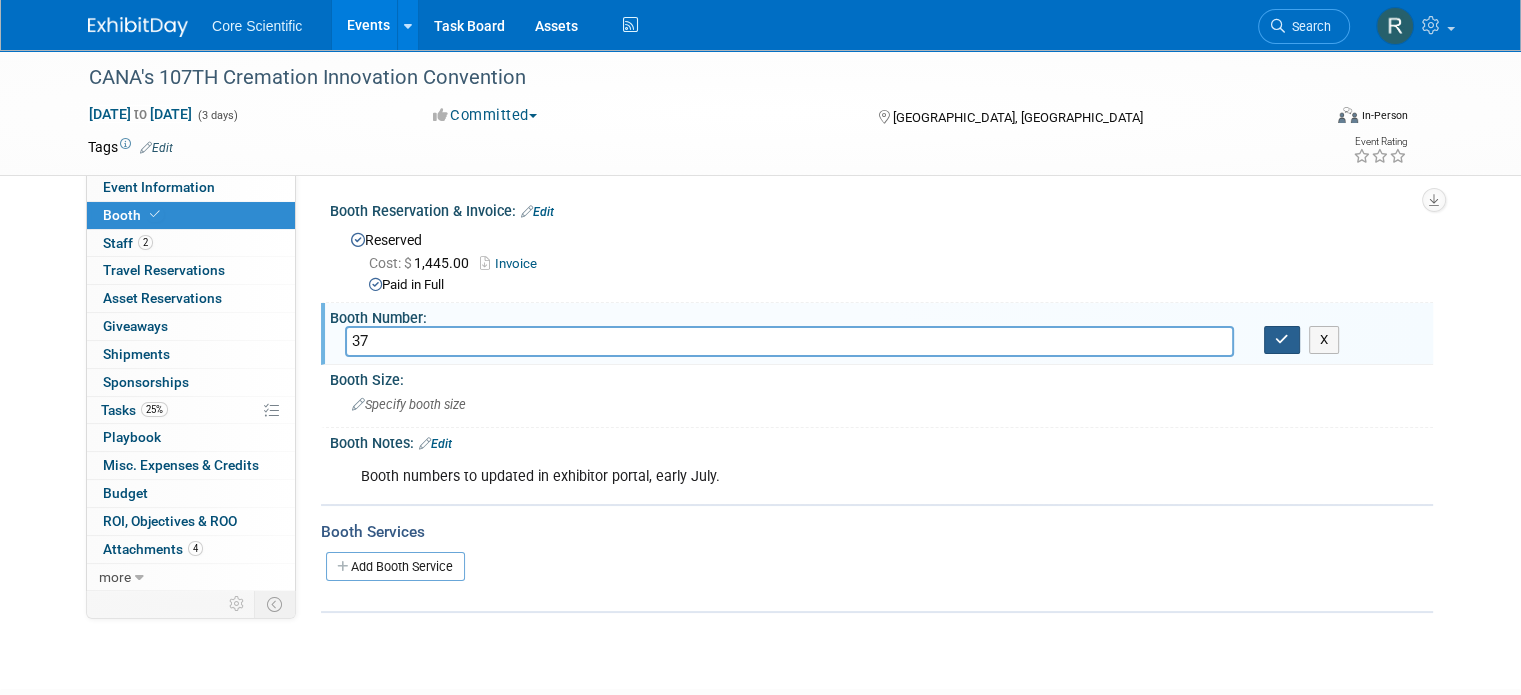 type on "37" 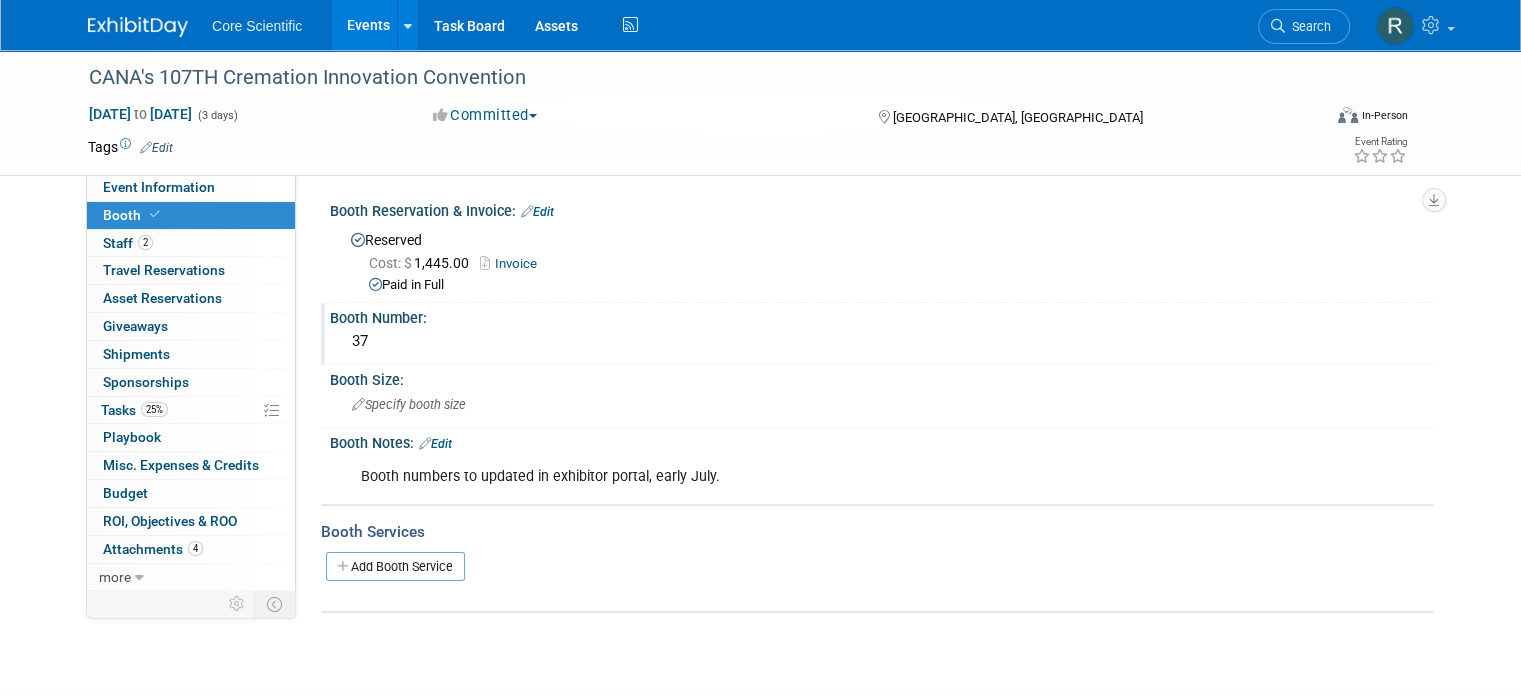 click on "Edit" at bounding box center [435, 444] 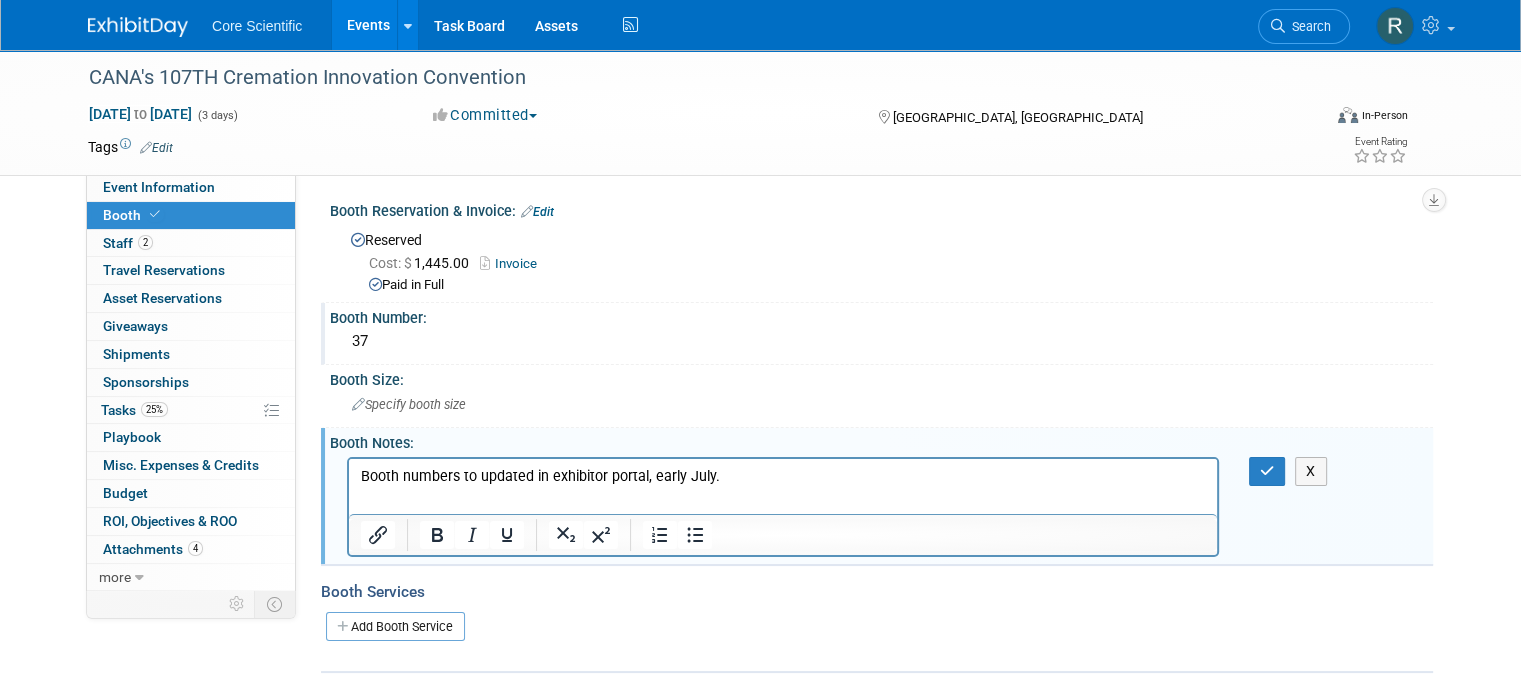 scroll, scrollTop: 0, scrollLeft: 0, axis: both 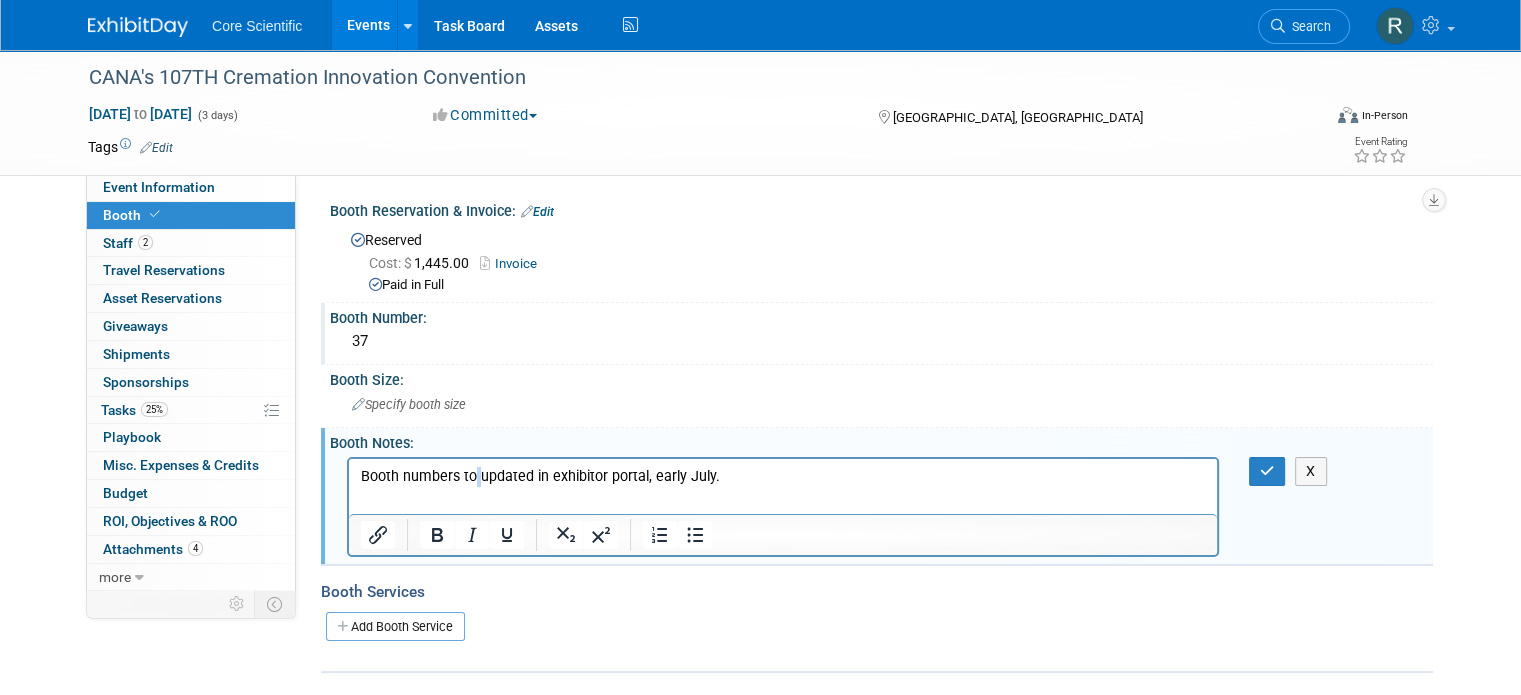 click on "Booth numbers to updated in exhibitor portal, early July." at bounding box center [783, 476] 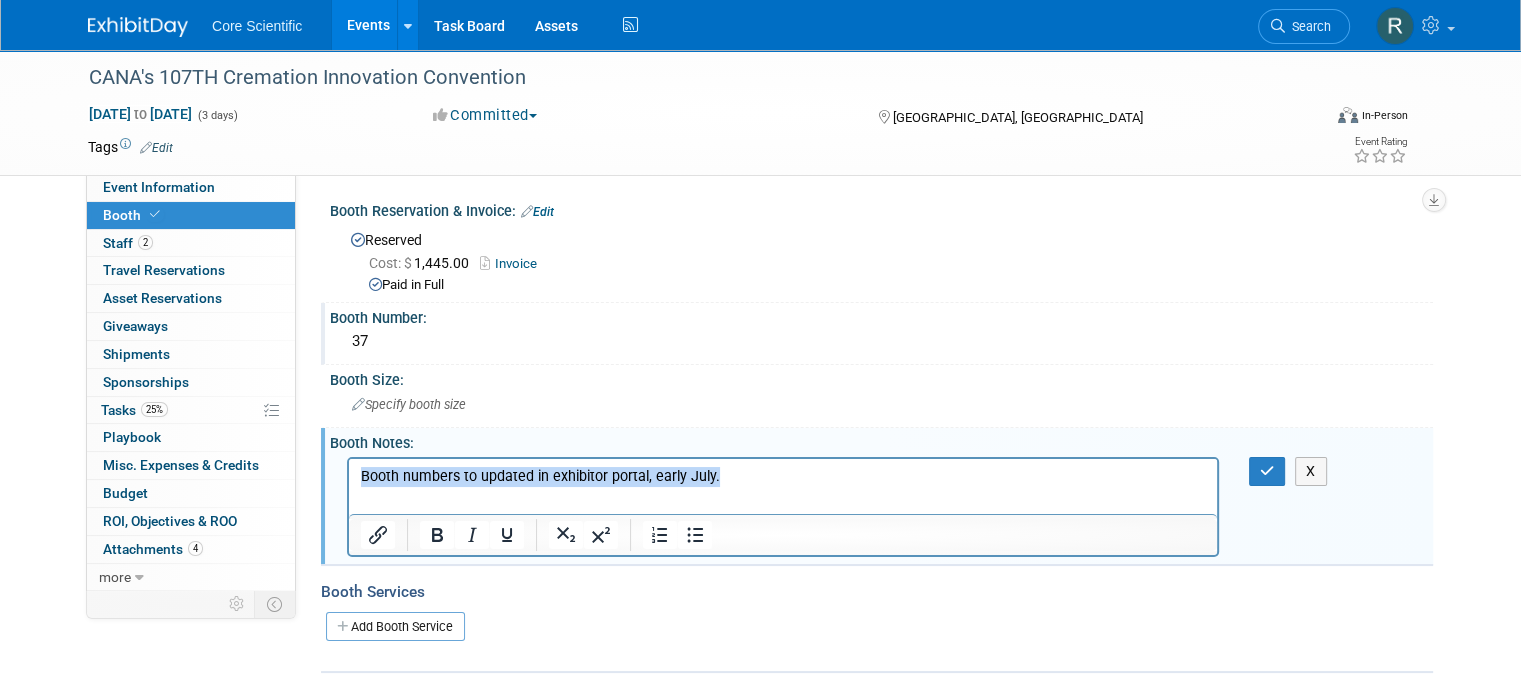 click on "Booth numbers to updated in exhibitor portal, early July." at bounding box center (783, 476) 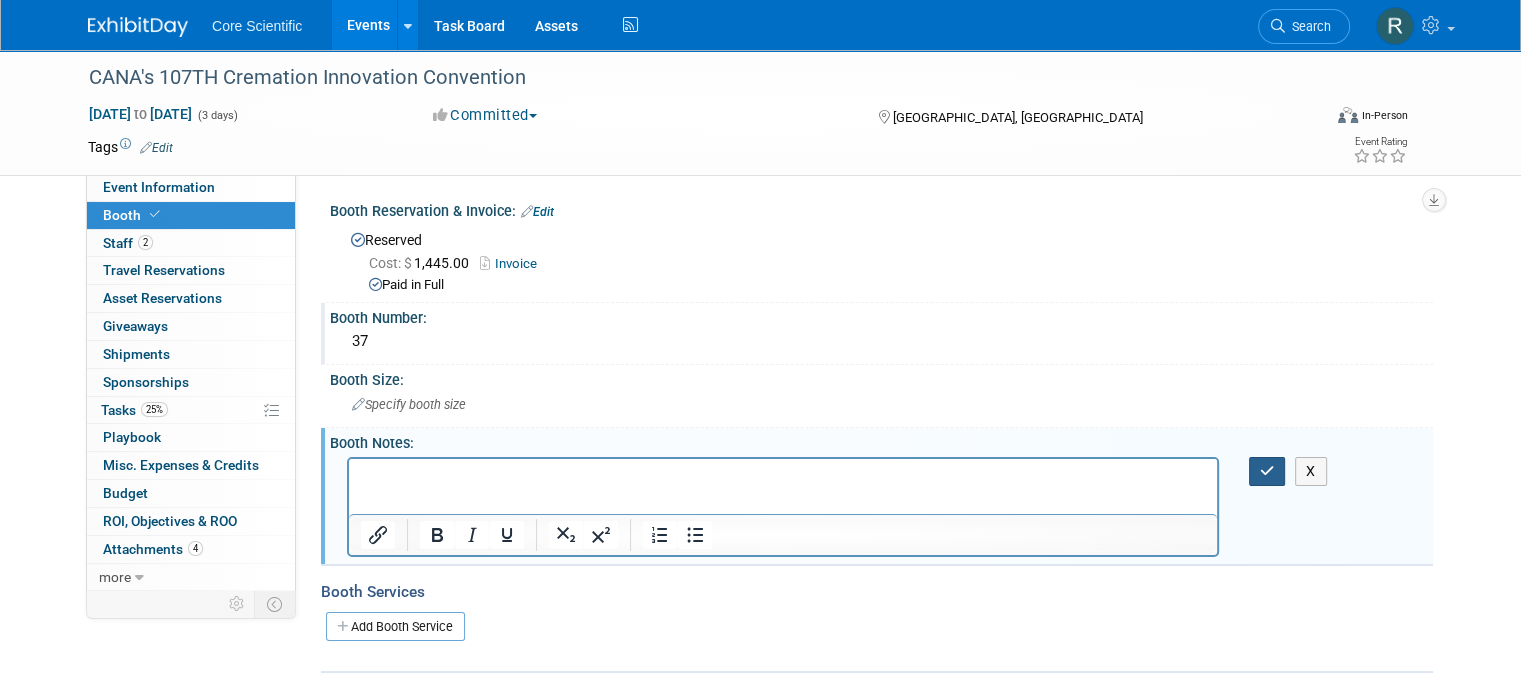 drag, startPoint x: 1284, startPoint y: 471, endPoint x: 888, endPoint y: 38, distance: 586.7751 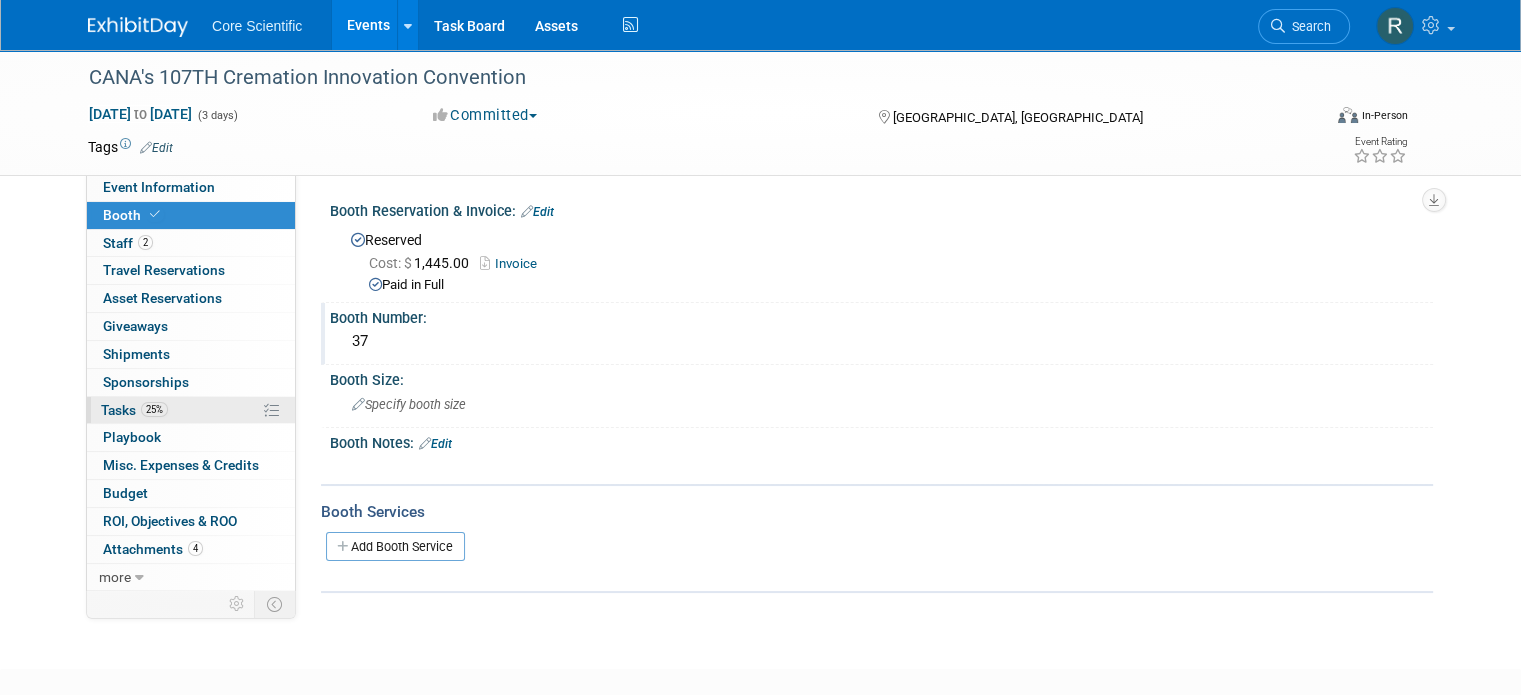 click on "25%
Tasks 25%" at bounding box center [191, 410] 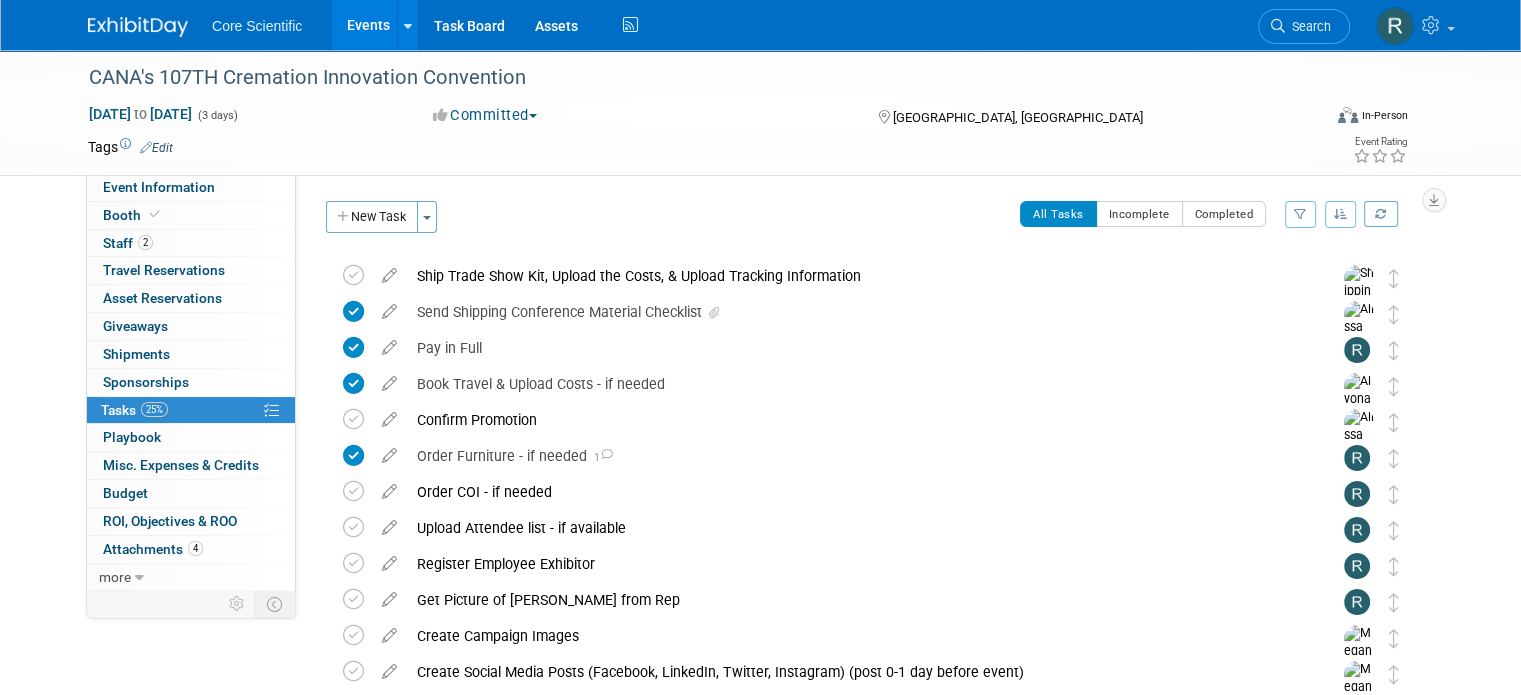 scroll, scrollTop: 100, scrollLeft: 0, axis: vertical 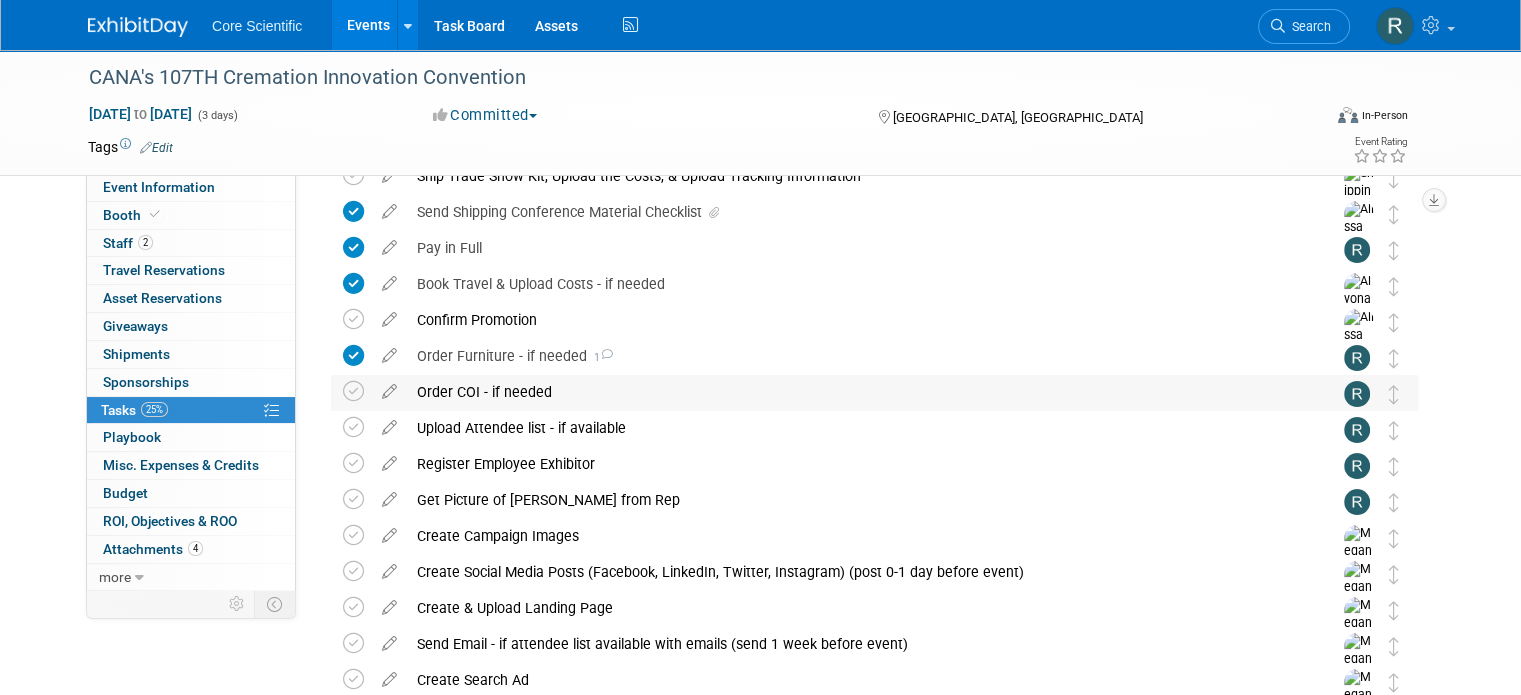 click on "Order COI - if needed" at bounding box center [855, 392] 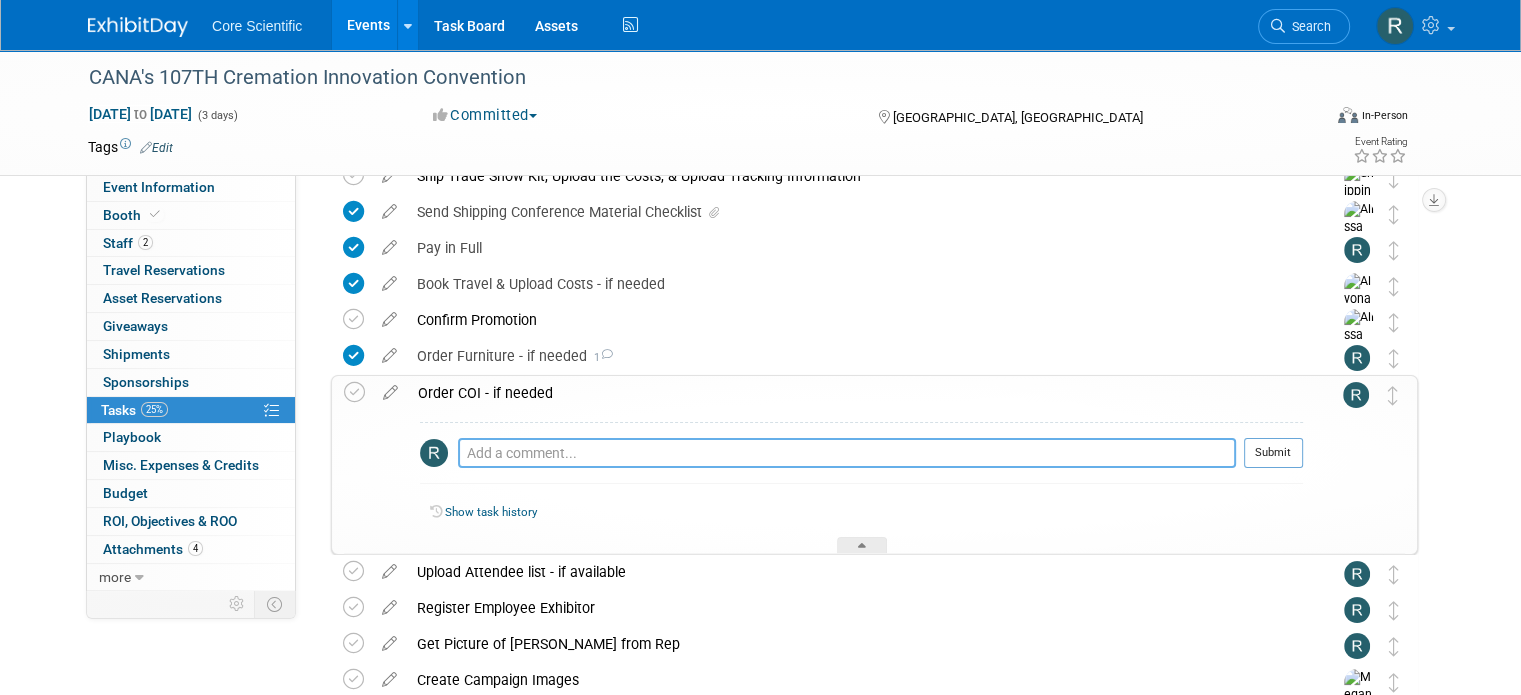 click at bounding box center [847, 453] 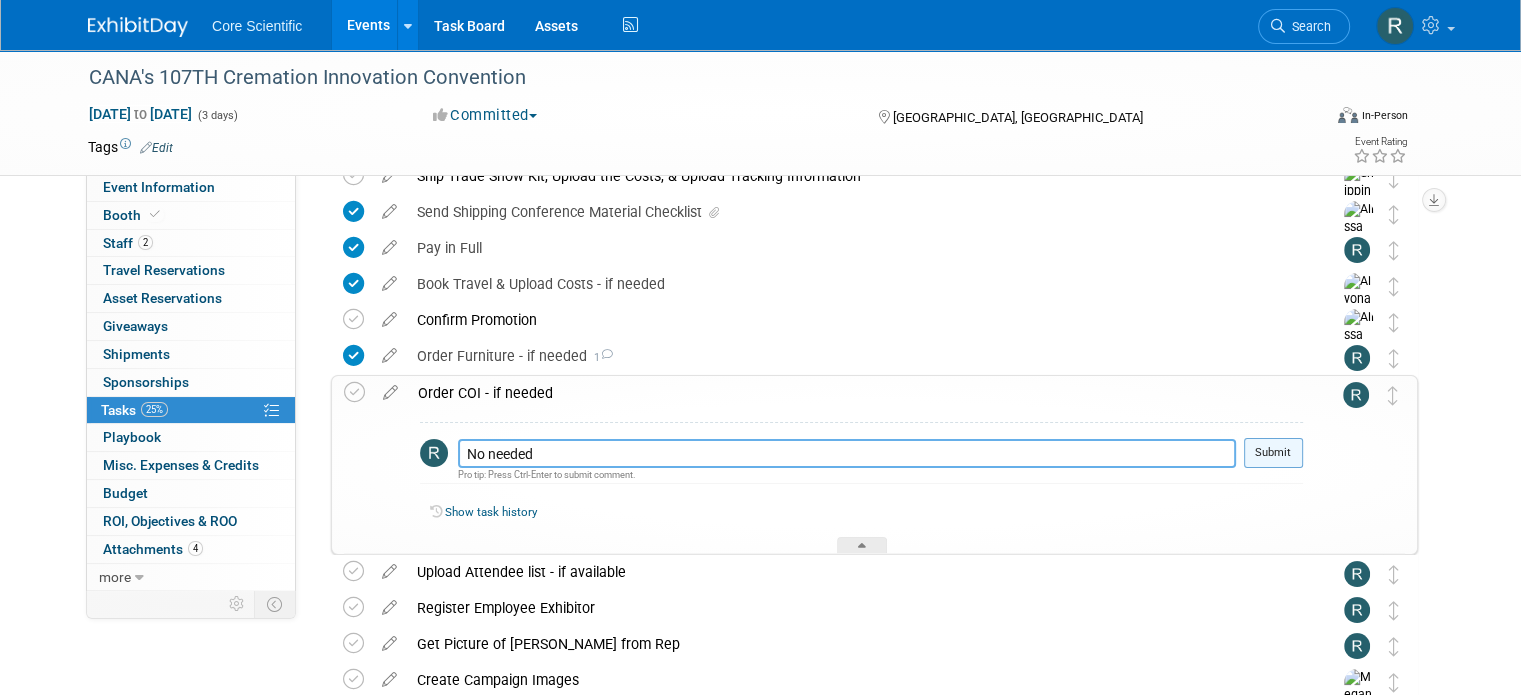 type on "No needed" 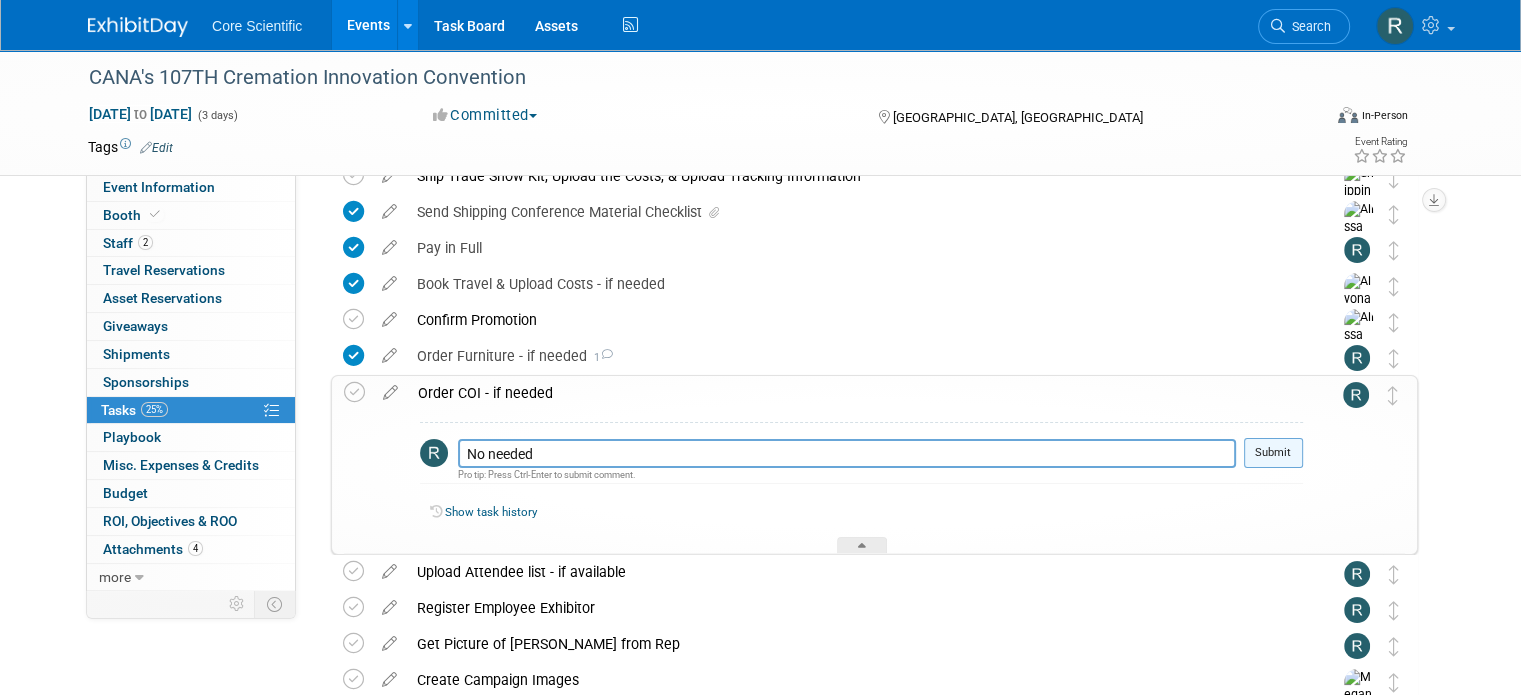 click on "Submit" at bounding box center (1273, 453) 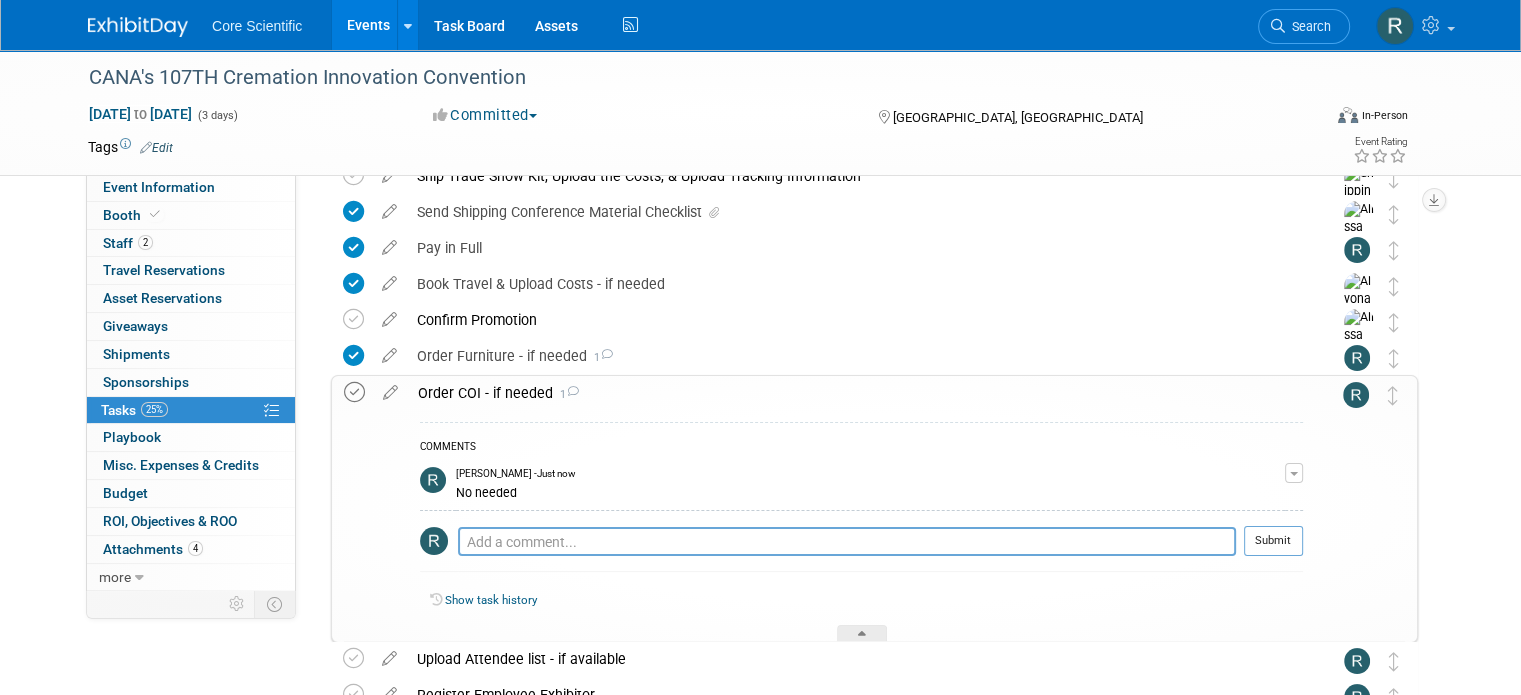 click at bounding box center (354, 392) 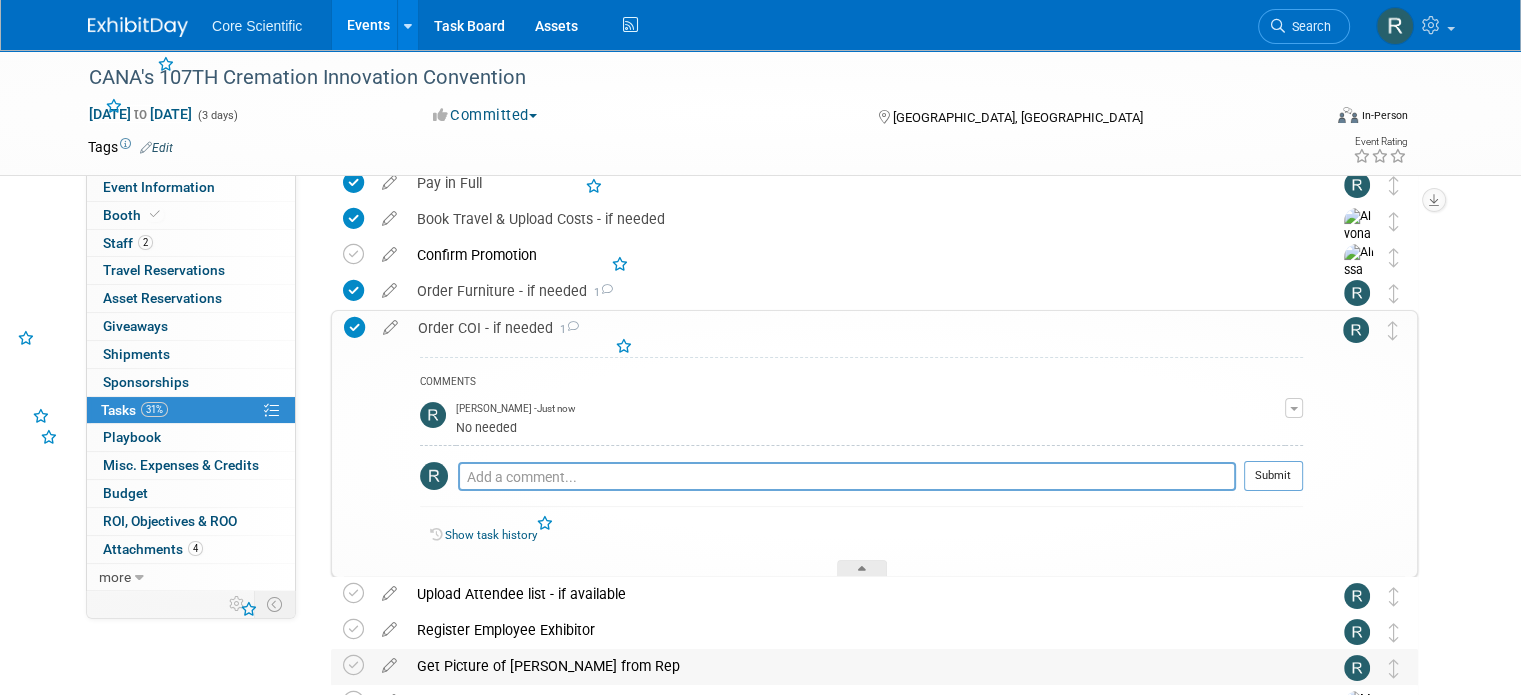 scroll, scrollTop: 200, scrollLeft: 0, axis: vertical 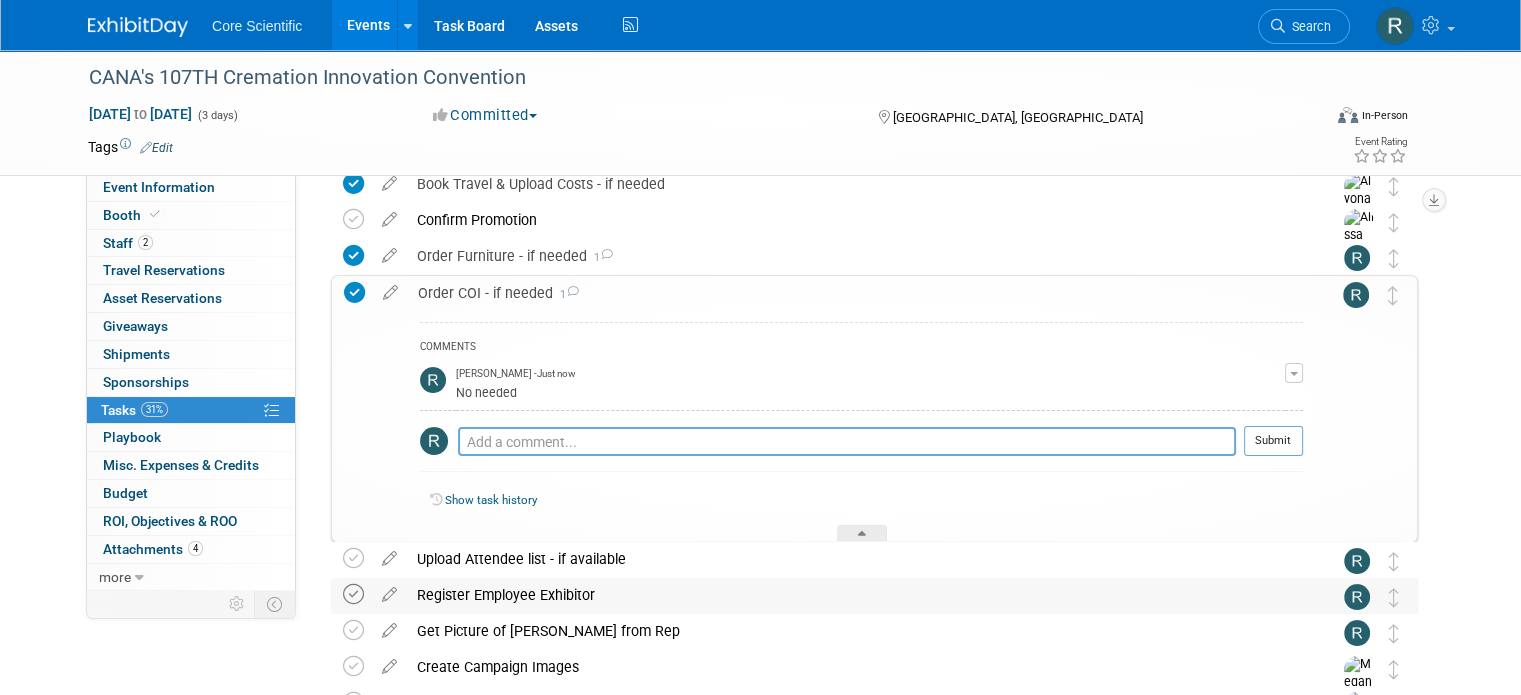 click at bounding box center (353, 594) 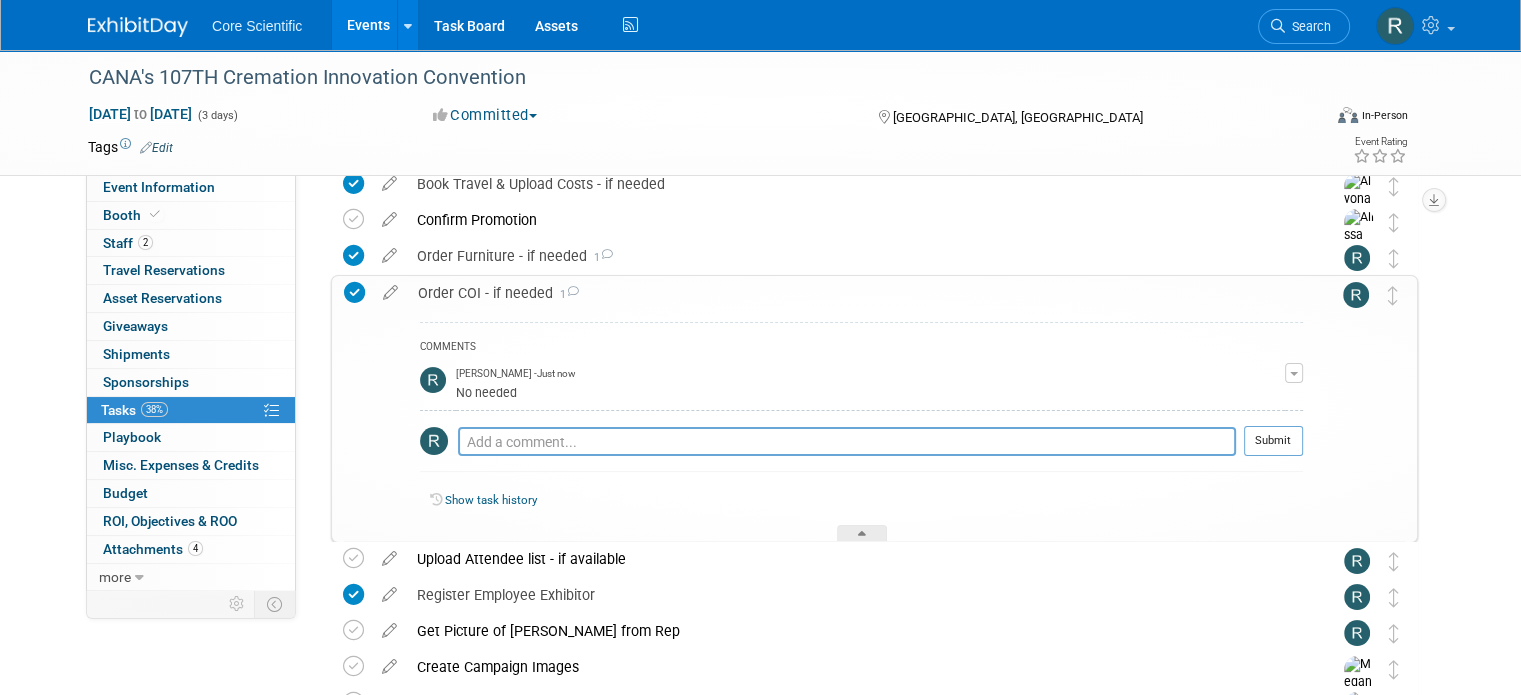 click on "Order COI - if needed
1" at bounding box center (855, 293) 